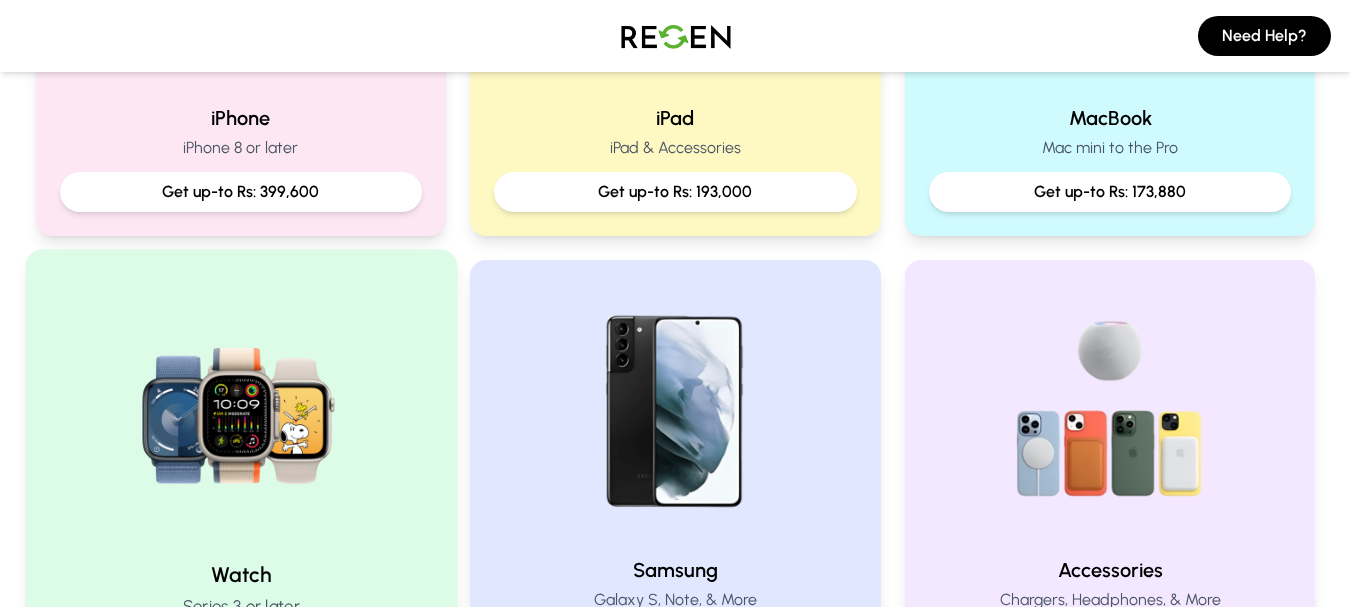 scroll, scrollTop: 500, scrollLeft: 0, axis: vertical 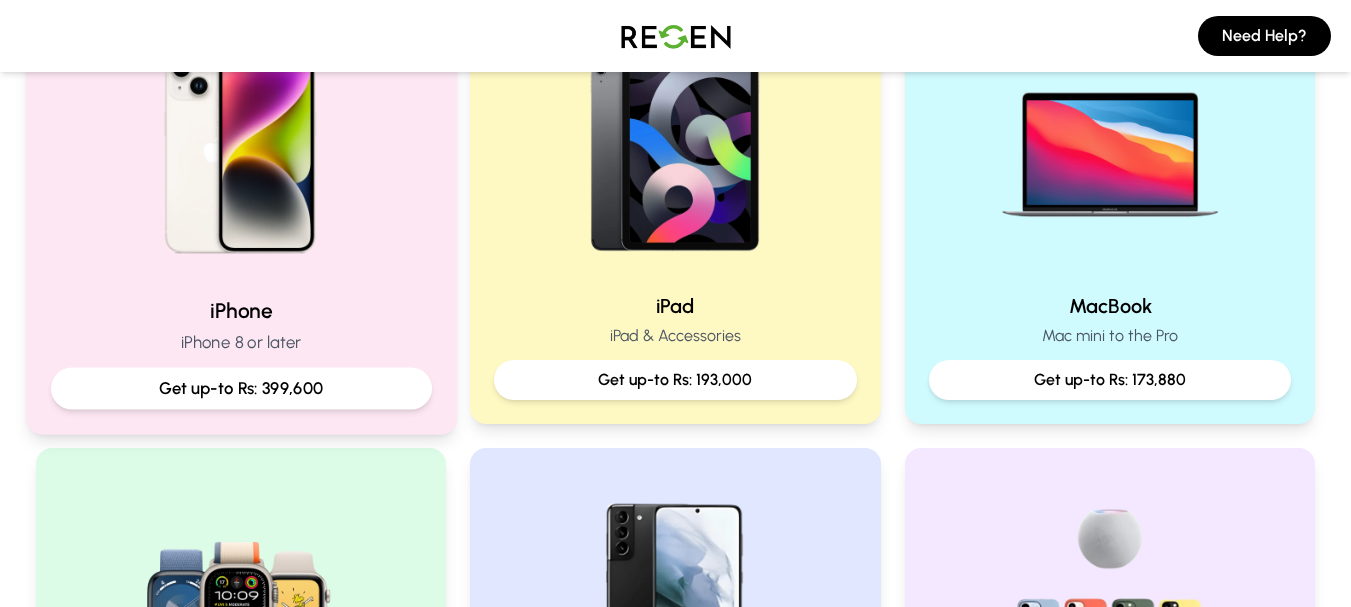 click at bounding box center [240, 145] 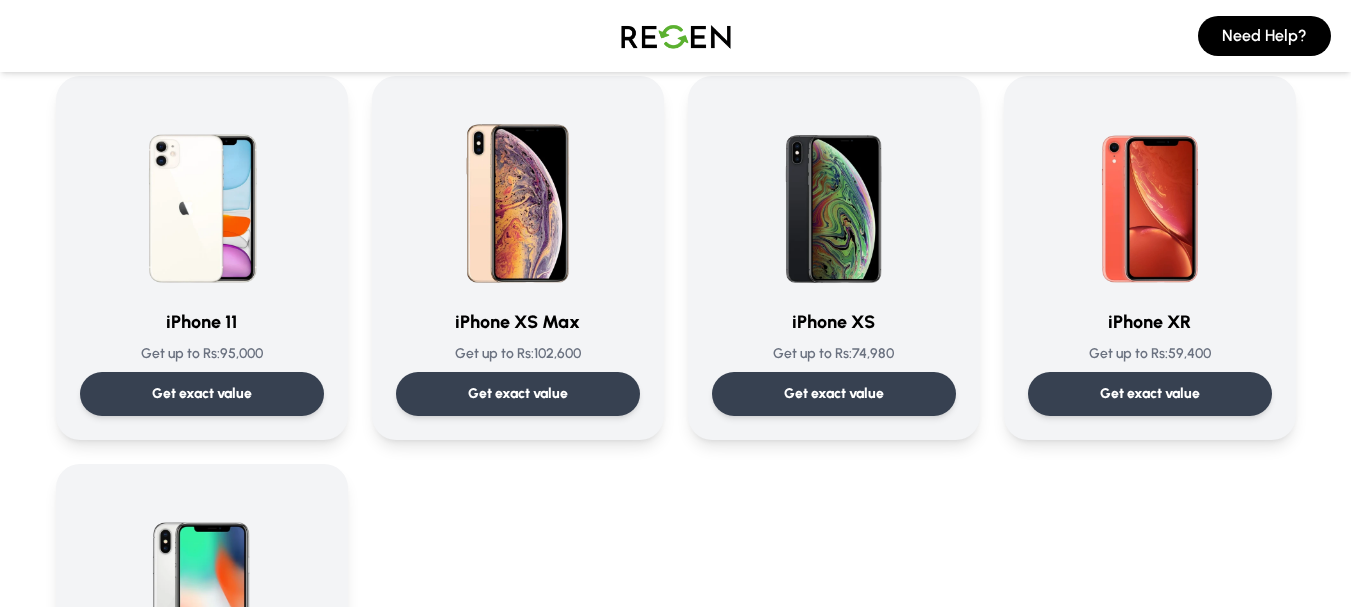 scroll, scrollTop: 2100, scrollLeft: 0, axis: vertical 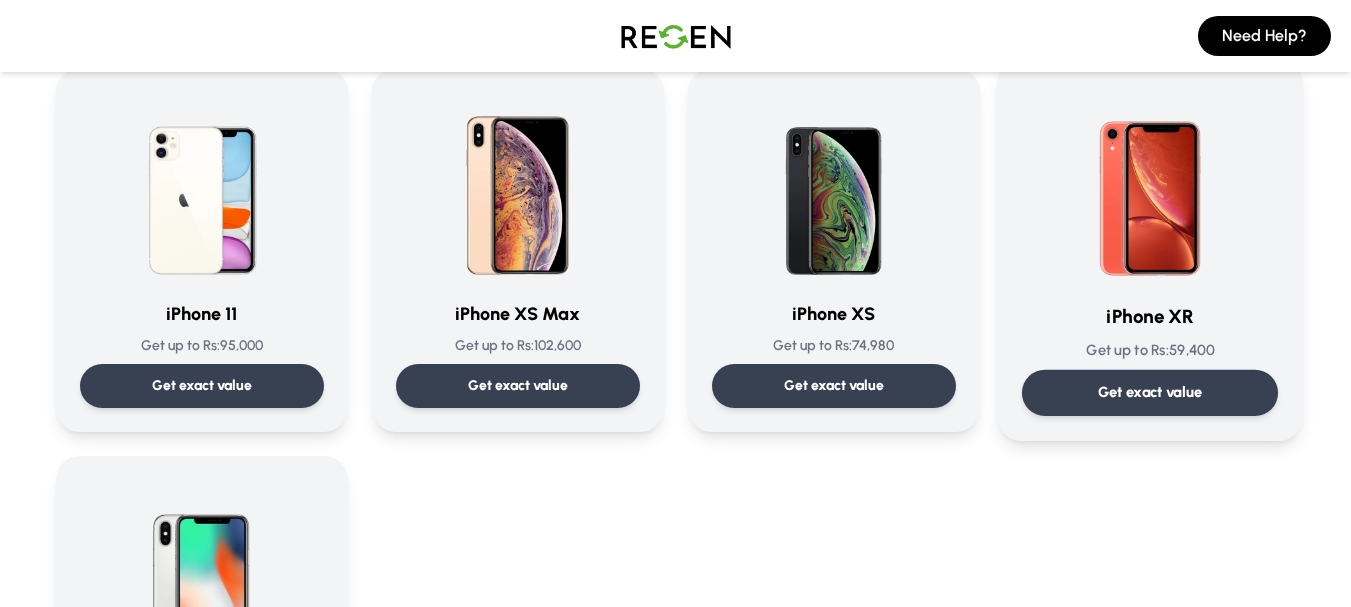click at bounding box center [1150, 185] 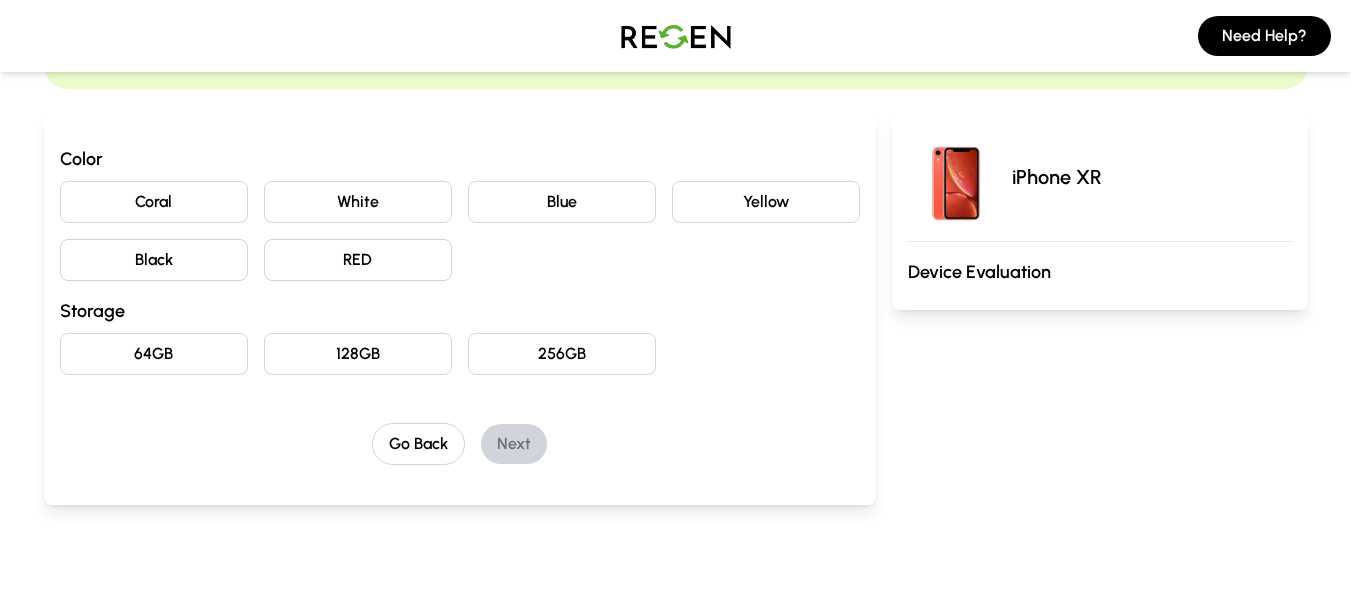 scroll, scrollTop: 200, scrollLeft: 0, axis: vertical 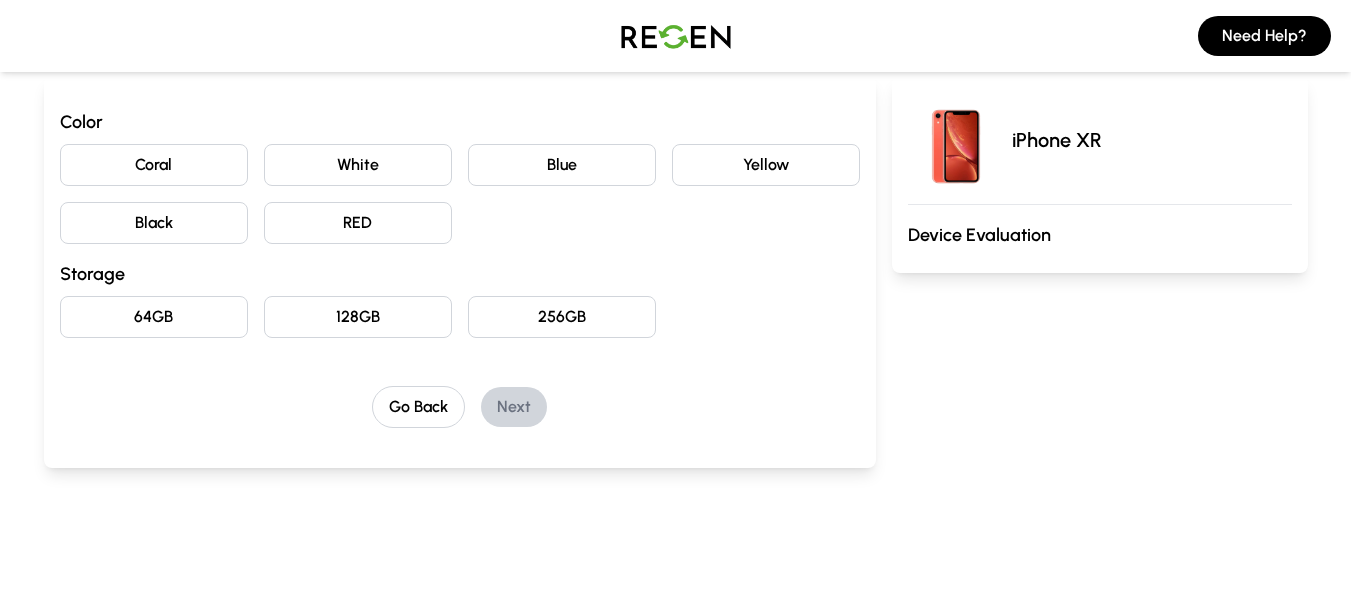 click on "RED" at bounding box center (358, 223) 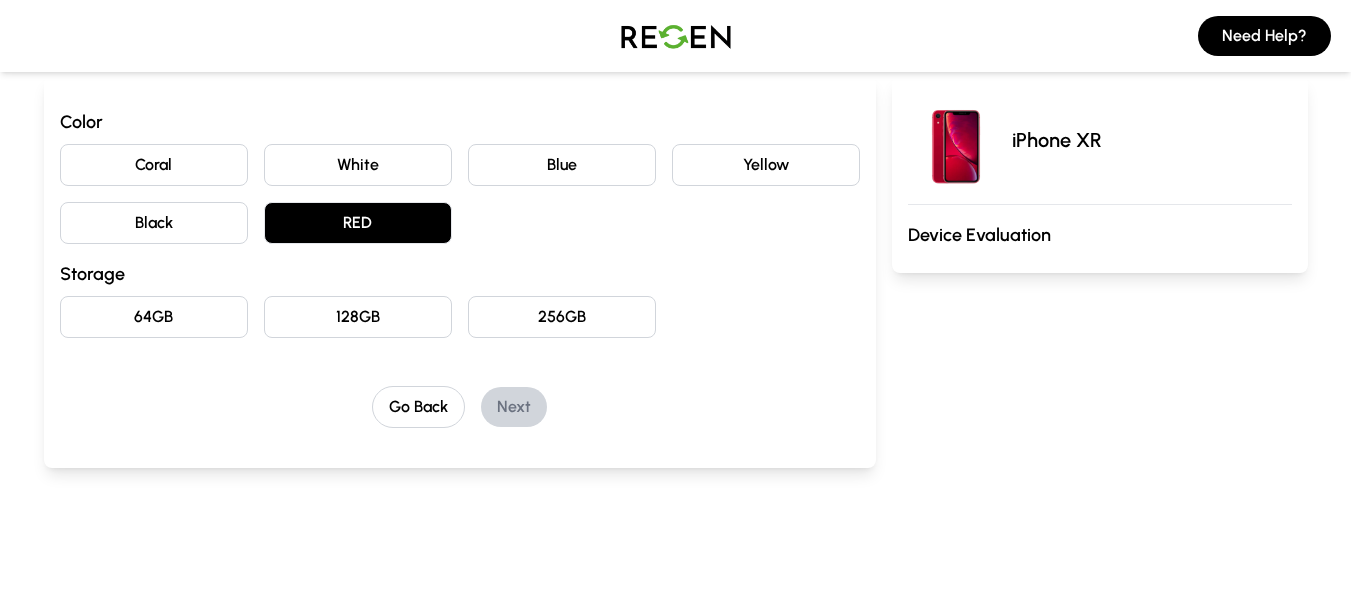 click on "Coral" at bounding box center [154, 165] 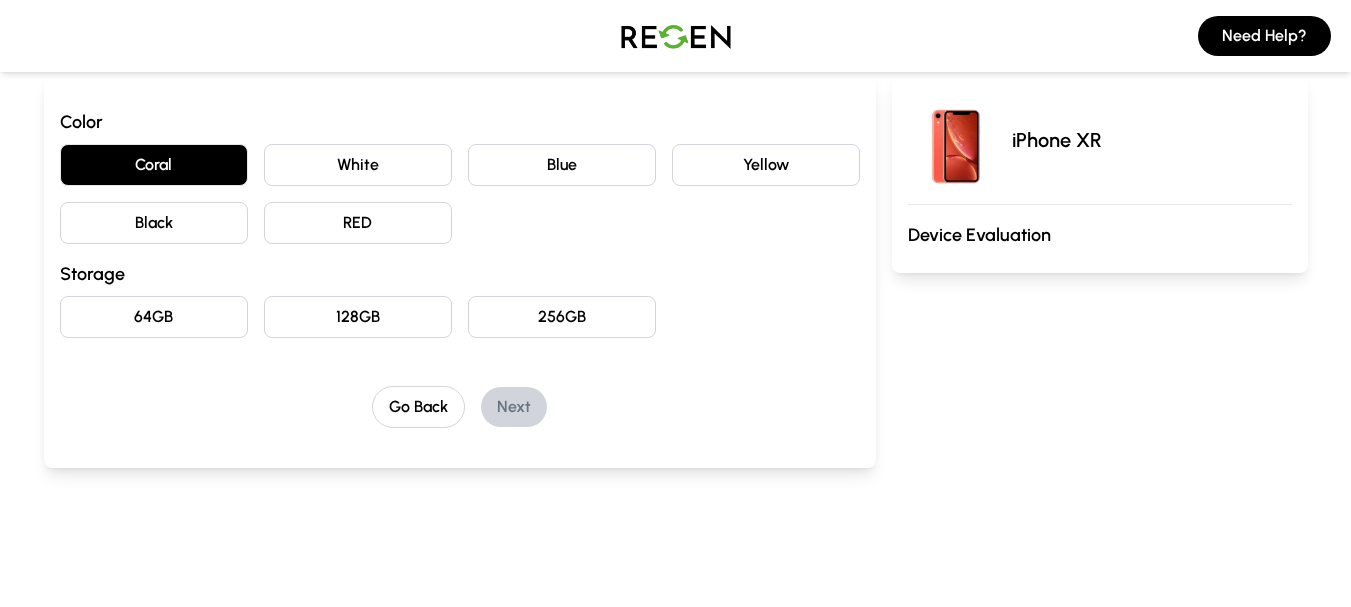 click on "64GB" at bounding box center [154, 317] 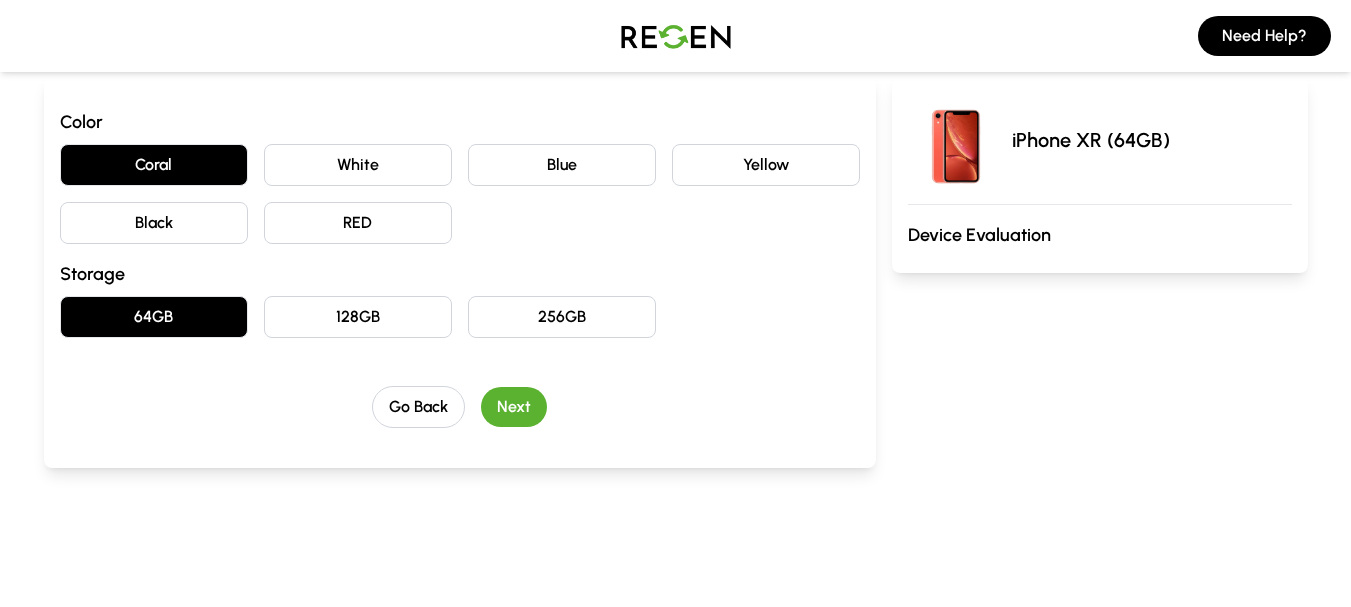 click on "Next" at bounding box center [514, 407] 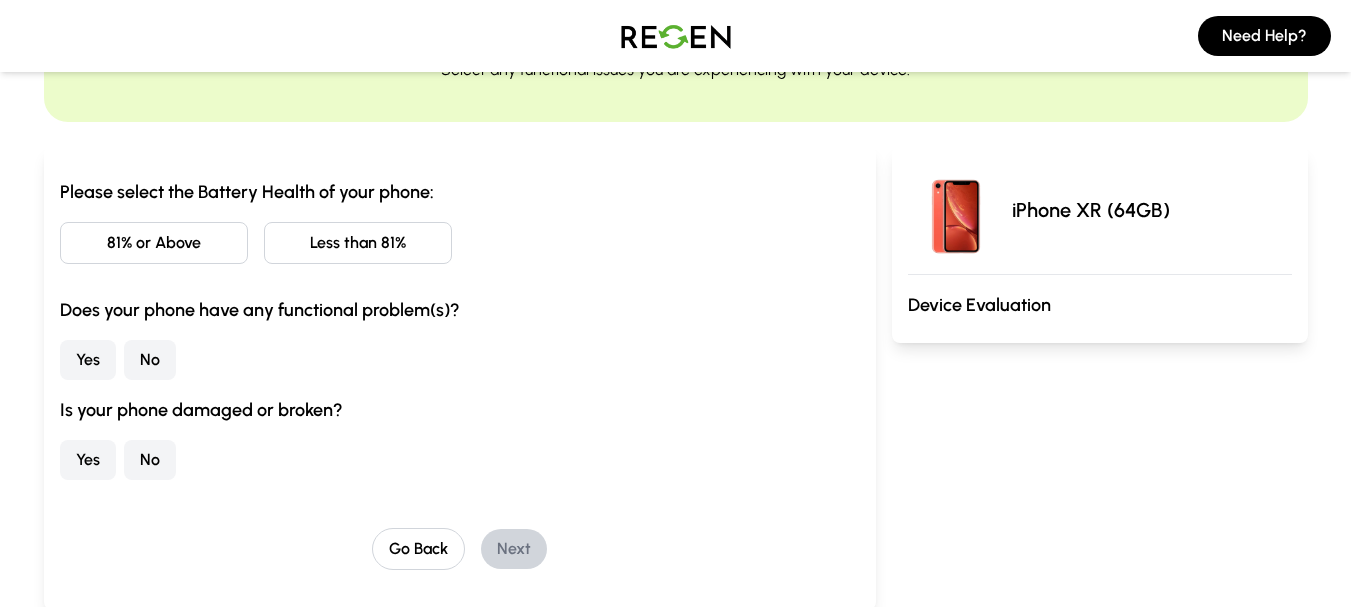 scroll, scrollTop: 100, scrollLeft: 0, axis: vertical 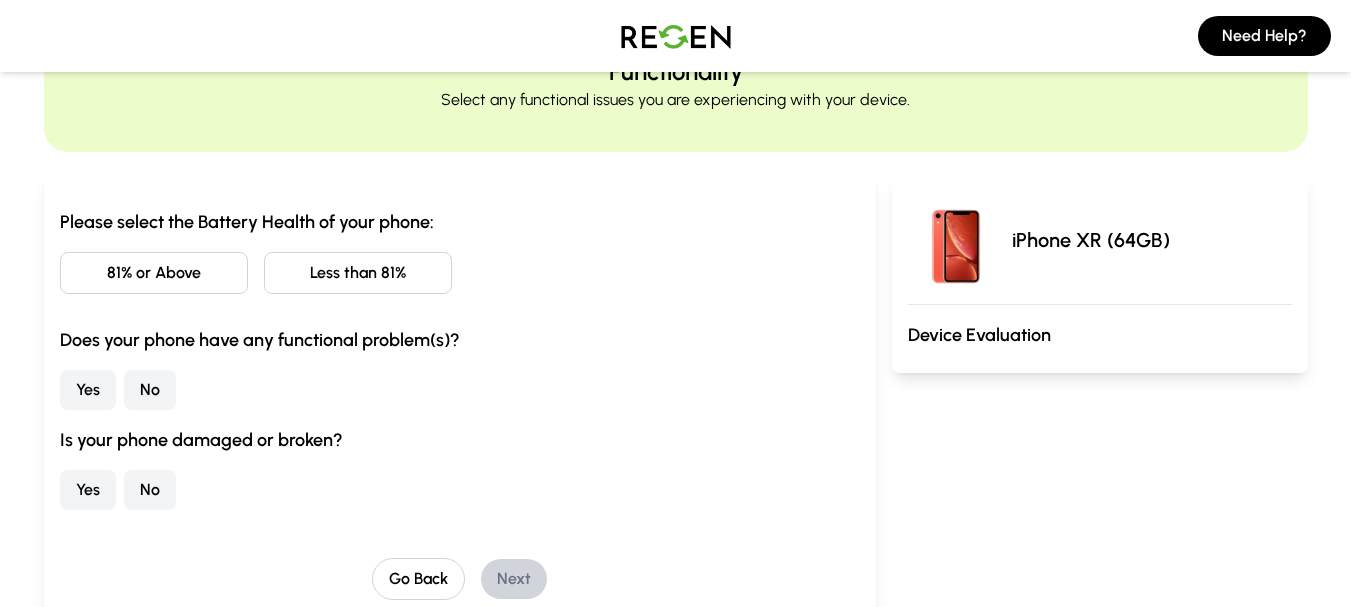 click on "Less than 81%" at bounding box center [358, 273] 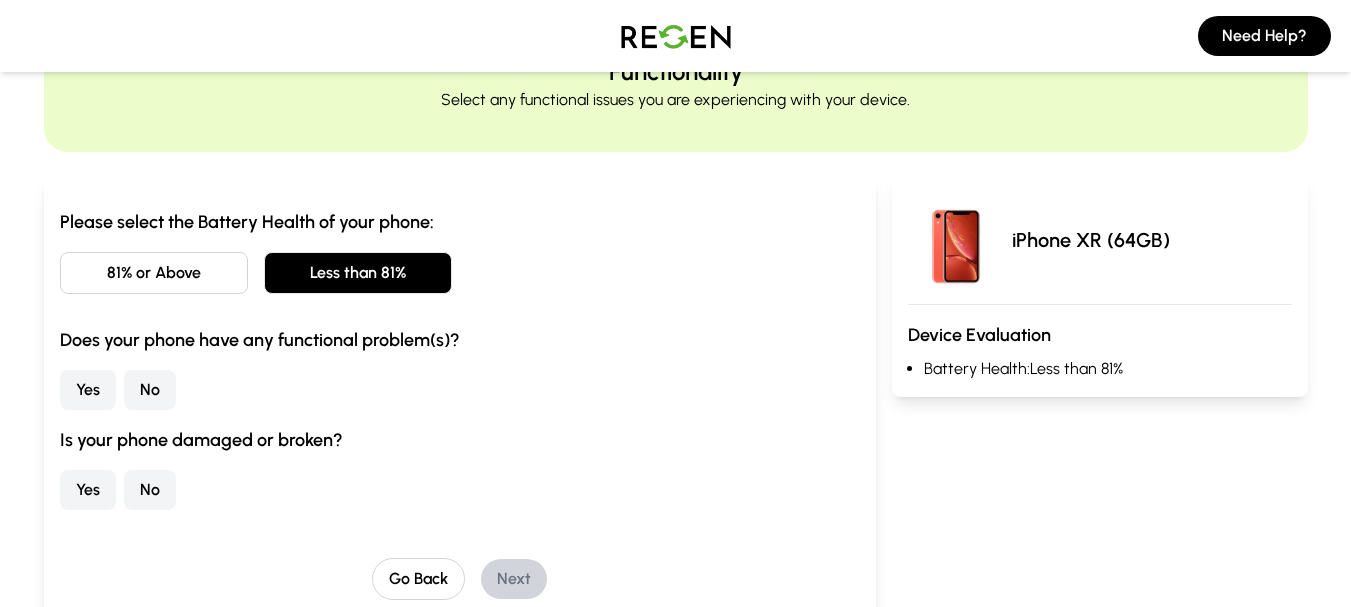 click on "No" at bounding box center (150, 390) 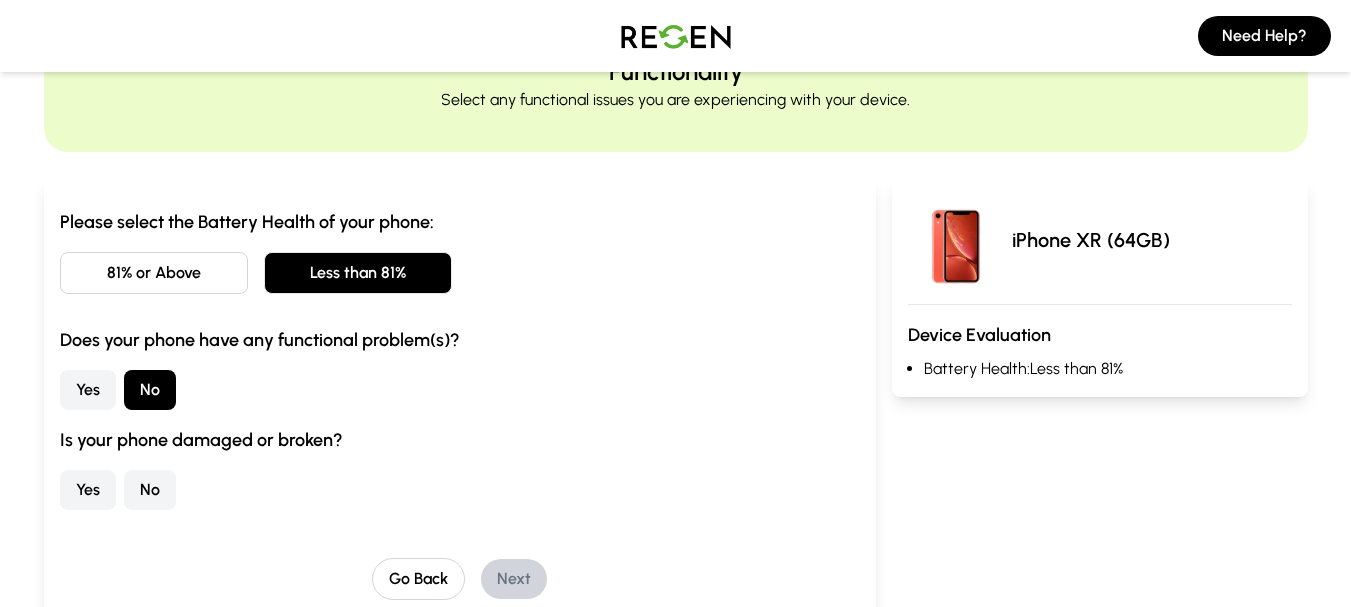 click on "Yes" at bounding box center [88, 490] 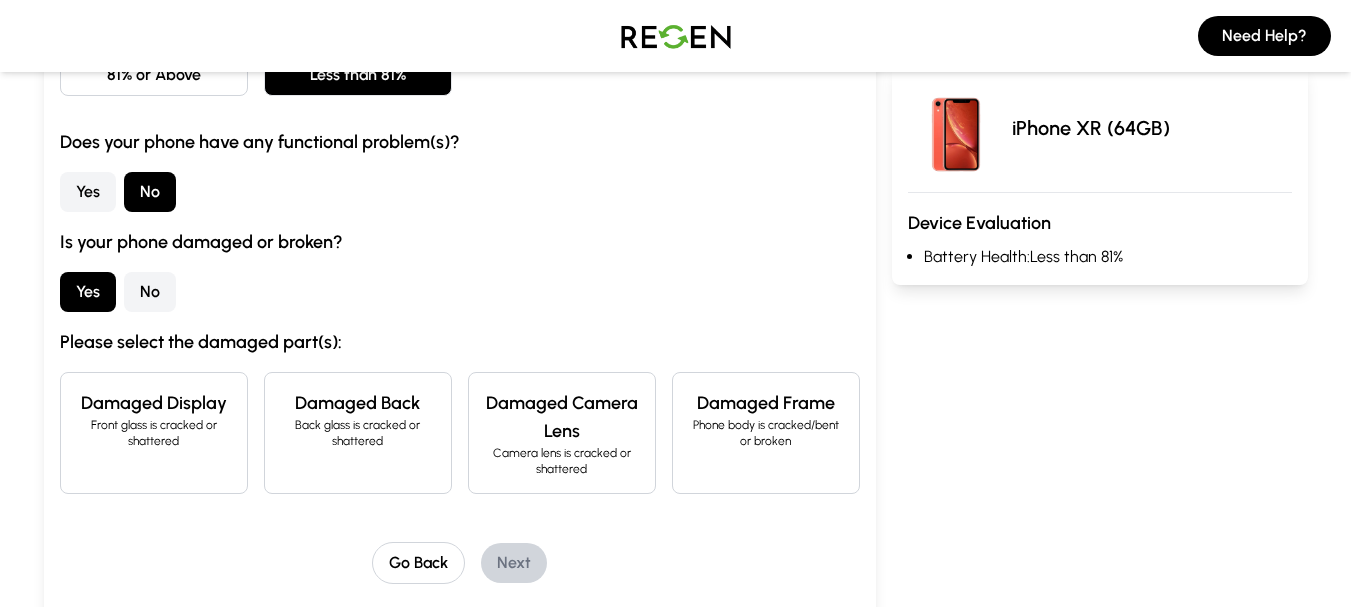 scroll, scrollTop: 300, scrollLeft: 0, axis: vertical 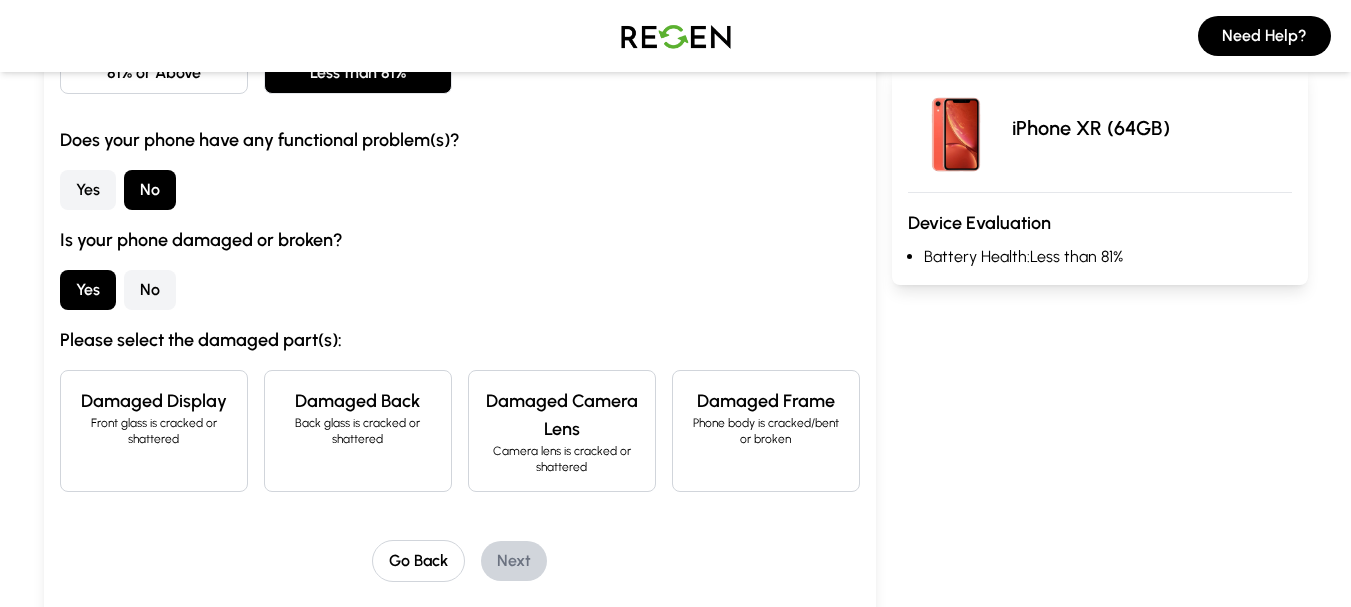 click on "Back glass is cracked or shattered" at bounding box center (358, 431) 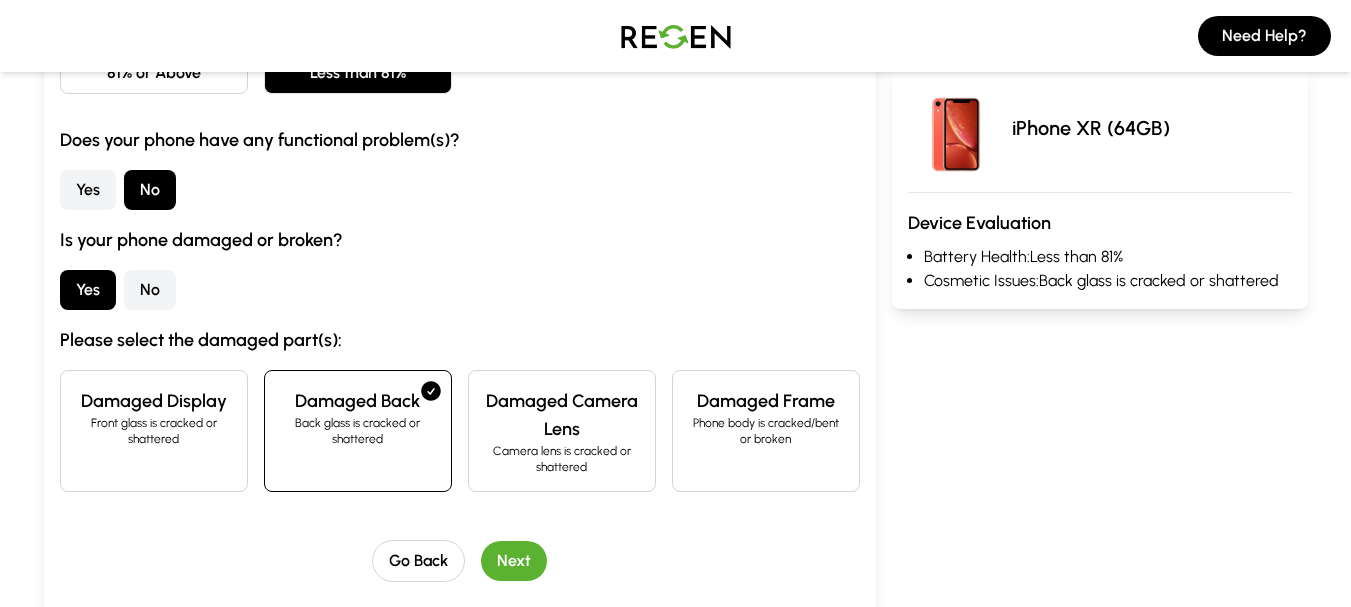 scroll, scrollTop: 400, scrollLeft: 0, axis: vertical 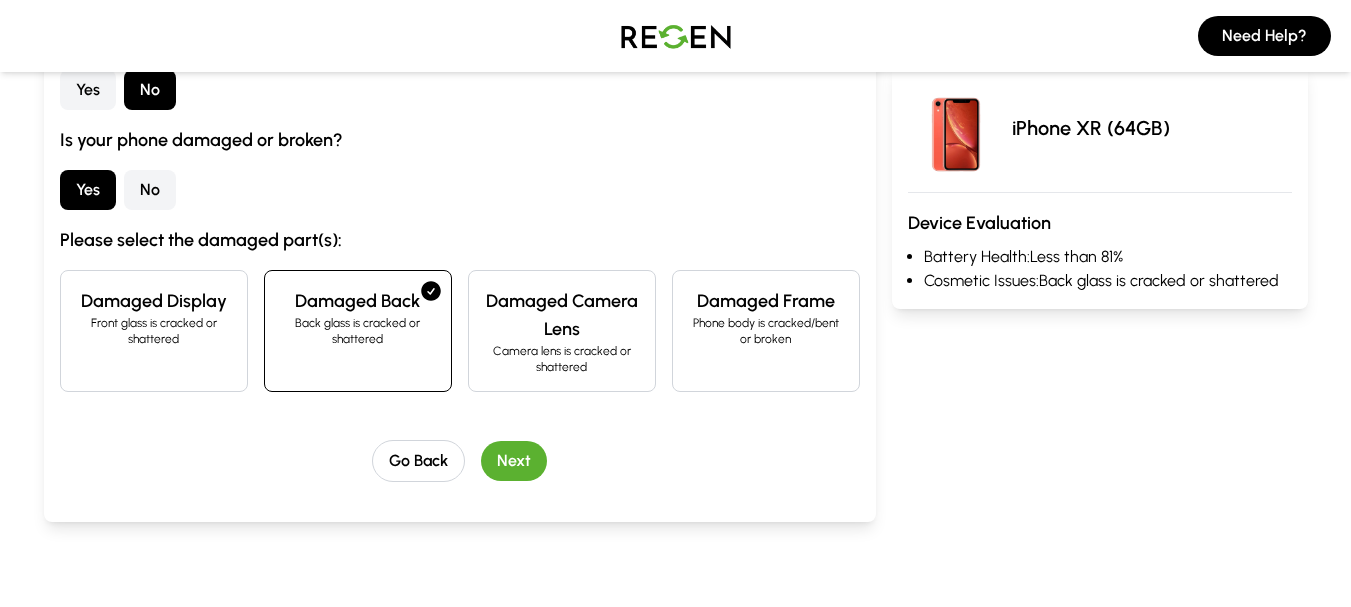 click on "Next" at bounding box center (514, 461) 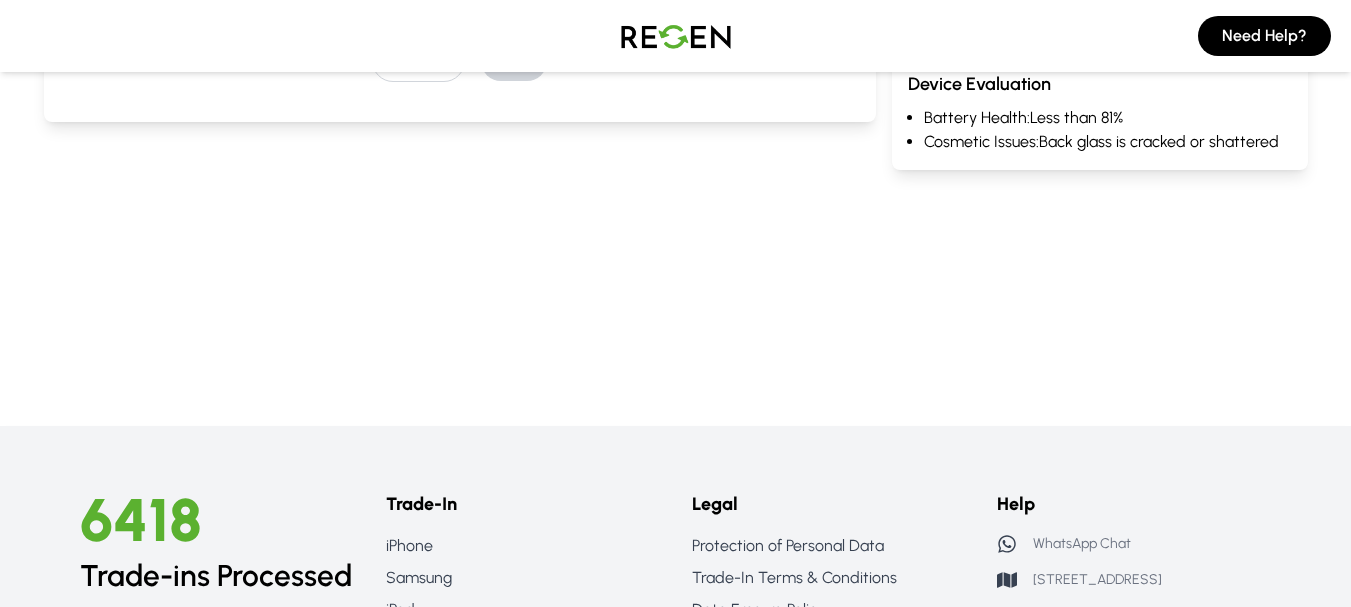 scroll, scrollTop: 0, scrollLeft: 0, axis: both 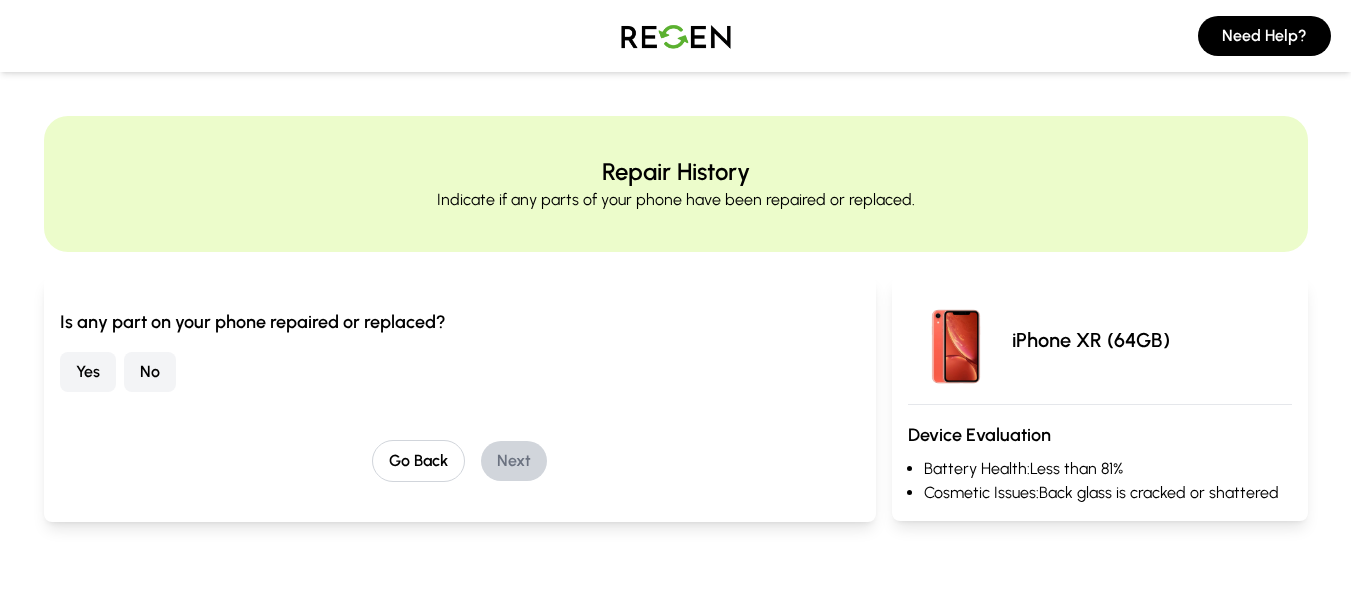click on "No" at bounding box center [150, 372] 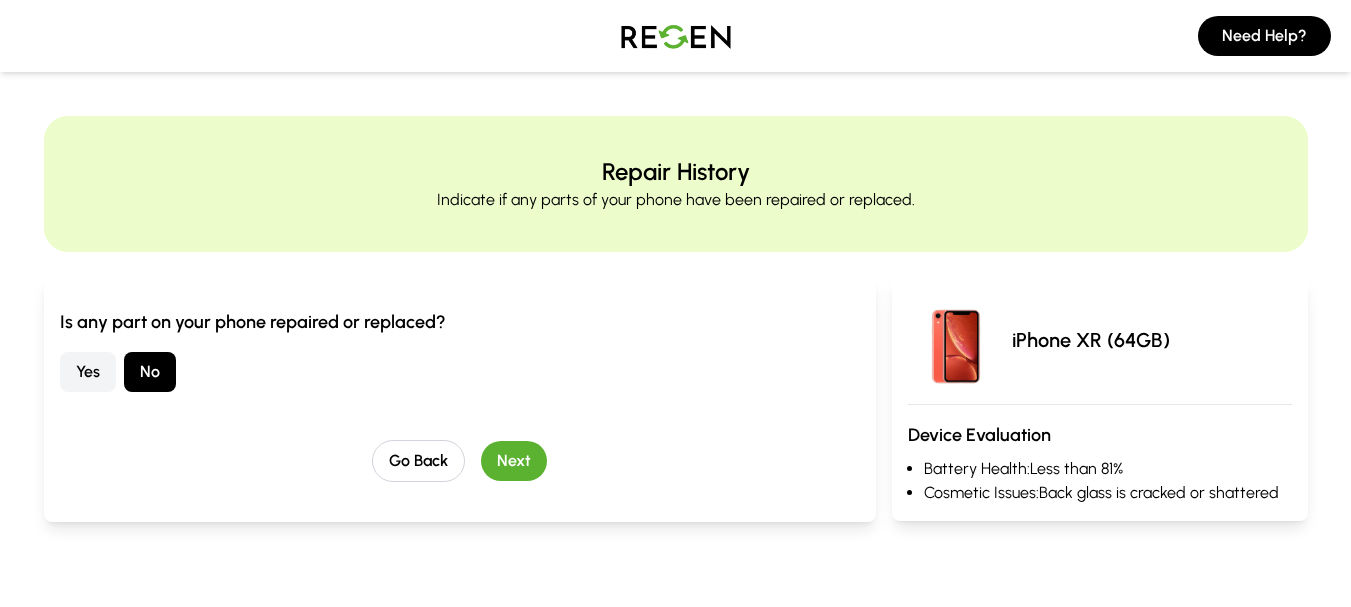 click on "Next" at bounding box center [514, 461] 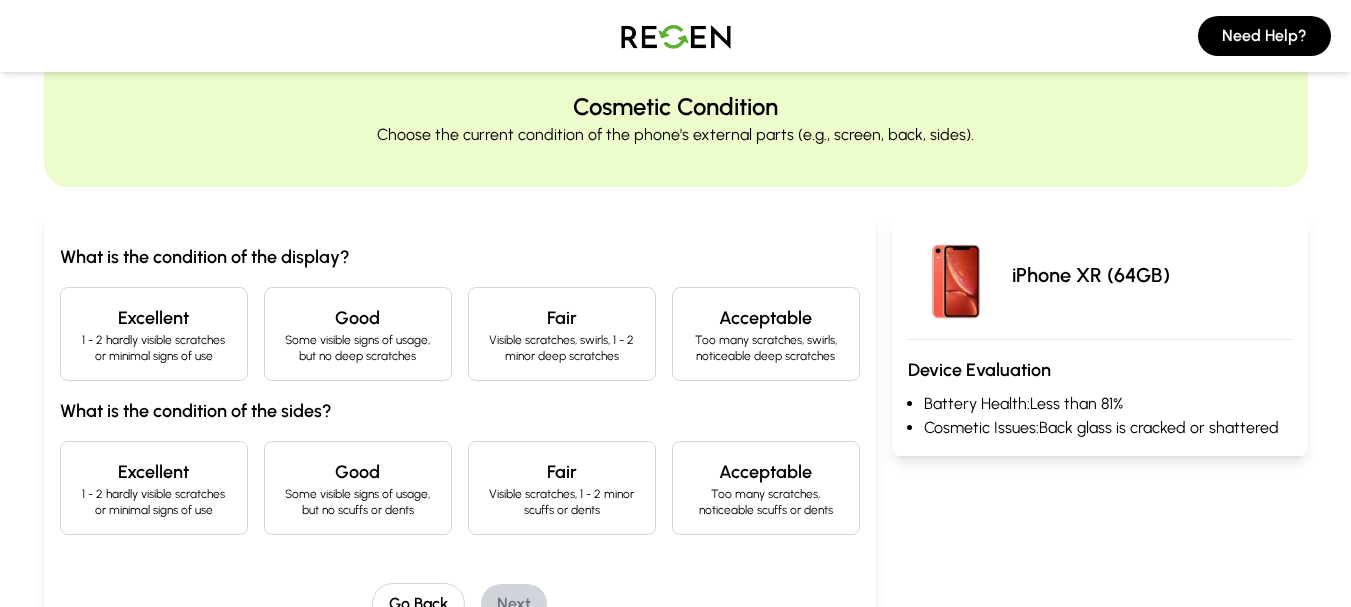 scroll, scrollTop: 100, scrollLeft: 0, axis: vertical 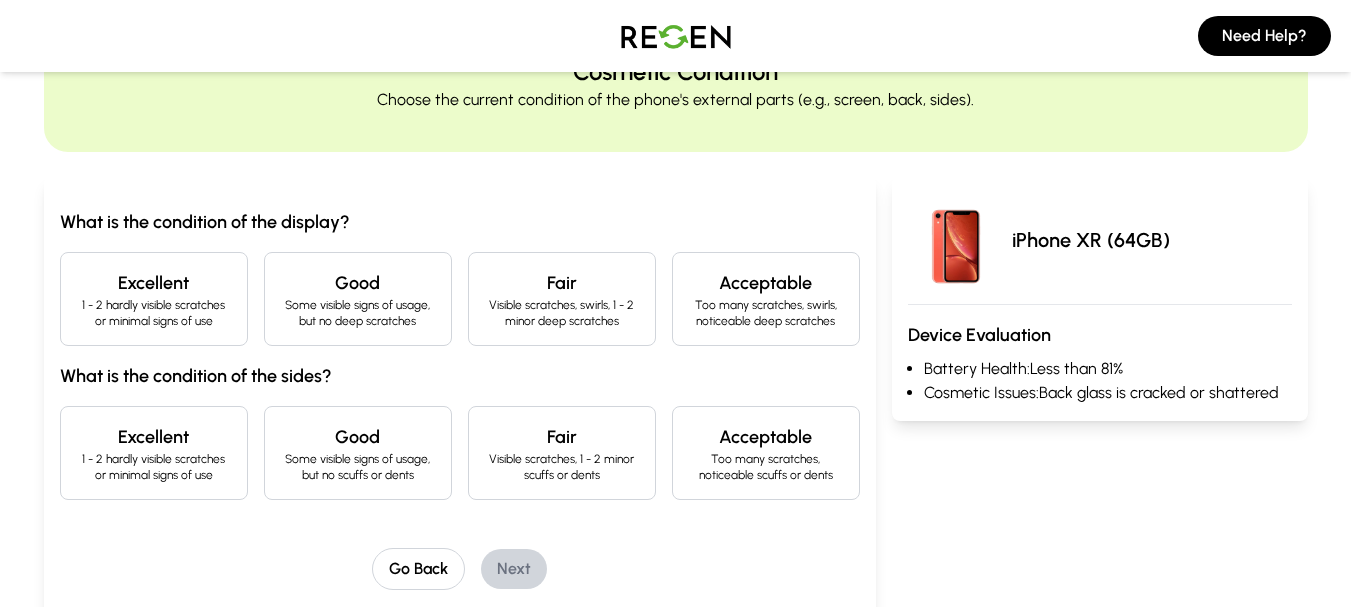 click on "1 - 2 hardly visible scratches or minimal signs of use" at bounding box center [154, 313] 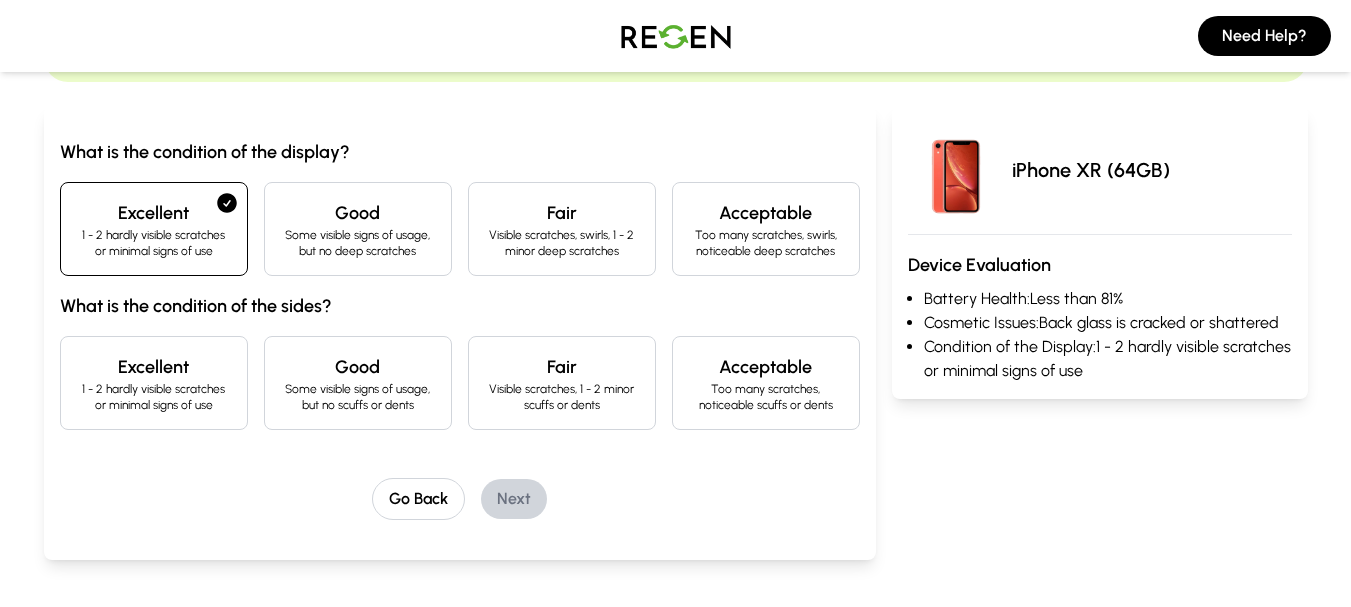 scroll, scrollTop: 200, scrollLeft: 0, axis: vertical 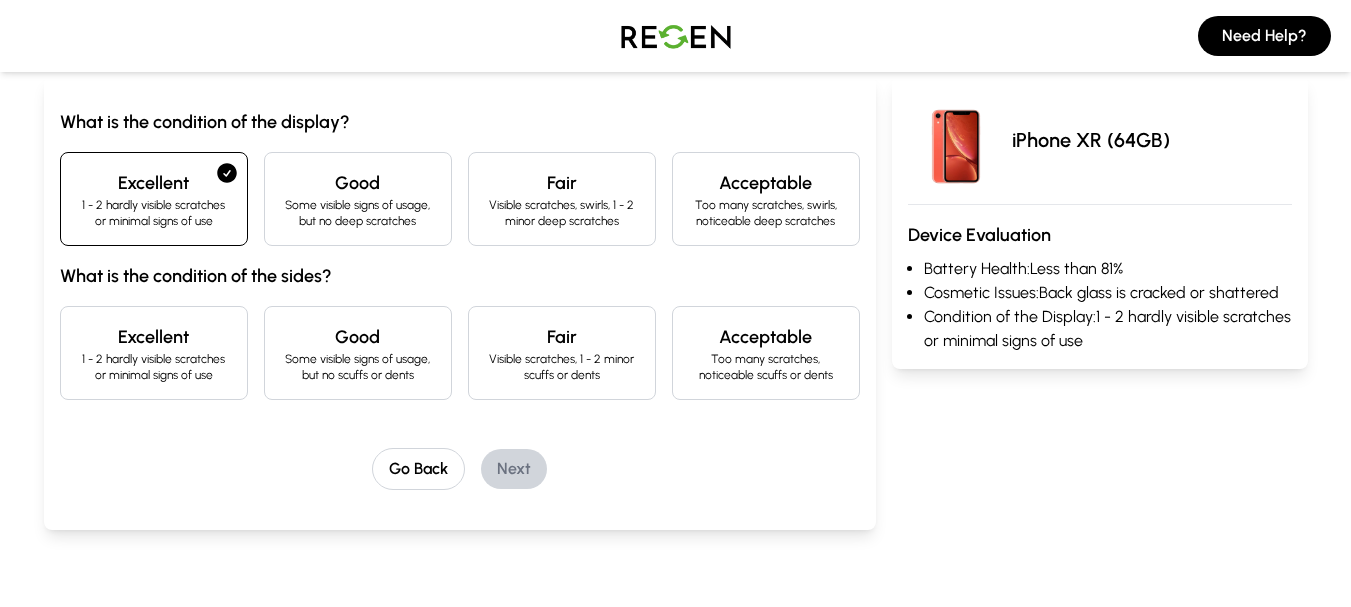 click on "1 - 2 hardly visible scratches or minimal signs of use" at bounding box center (154, 367) 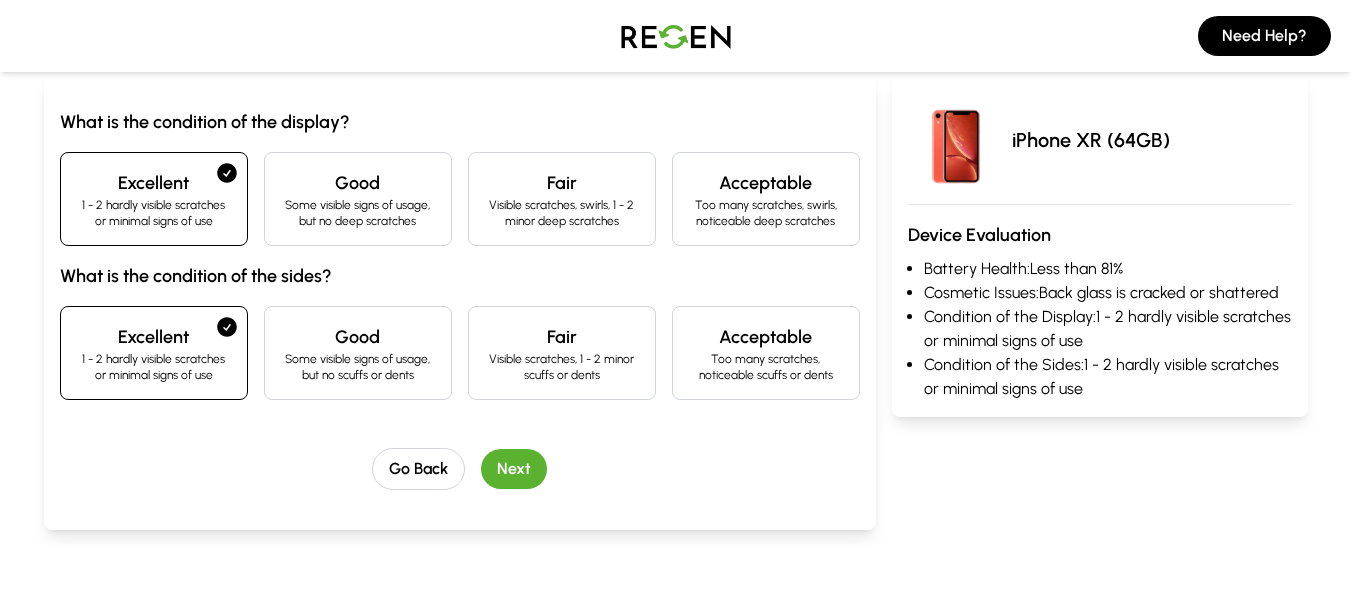 click on "Next" at bounding box center [514, 469] 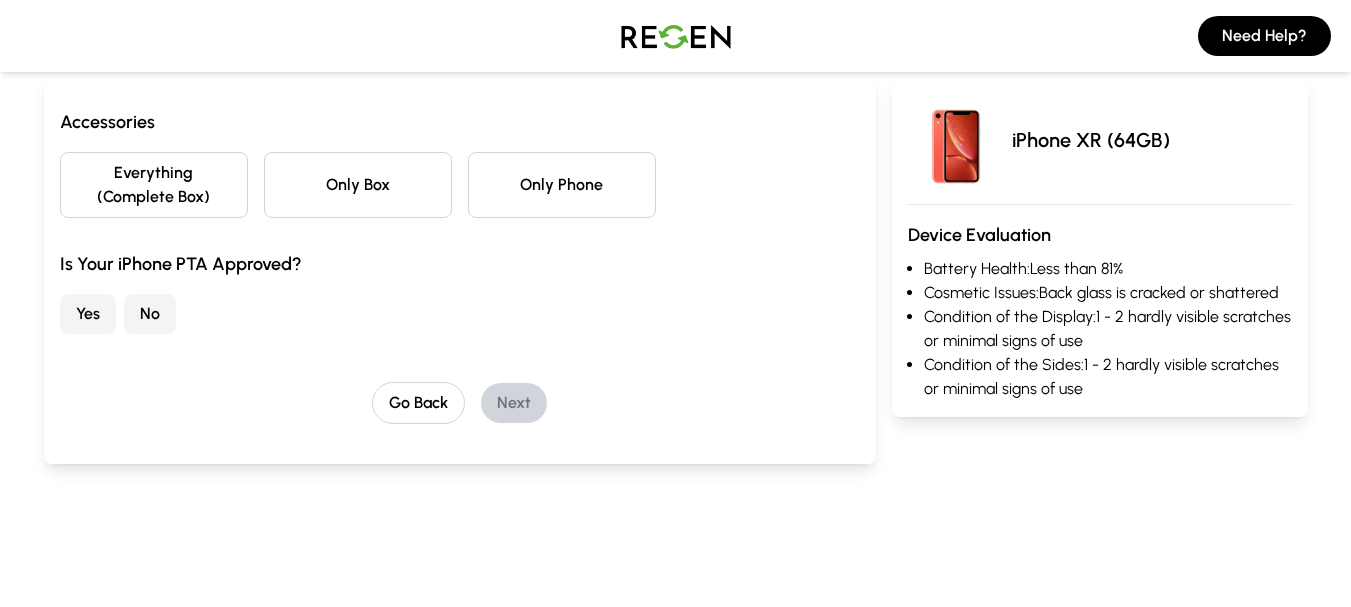 click on "Only Box" at bounding box center (358, 185) 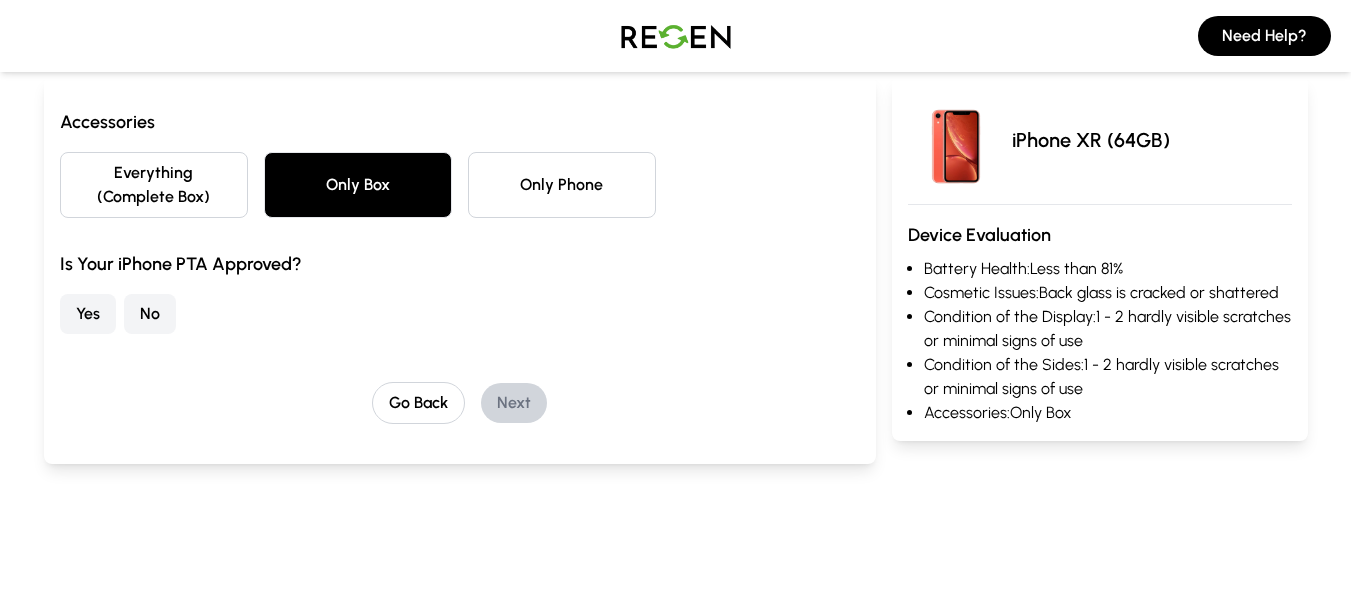 click on "Only Phone" at bounding box center (562, 185) 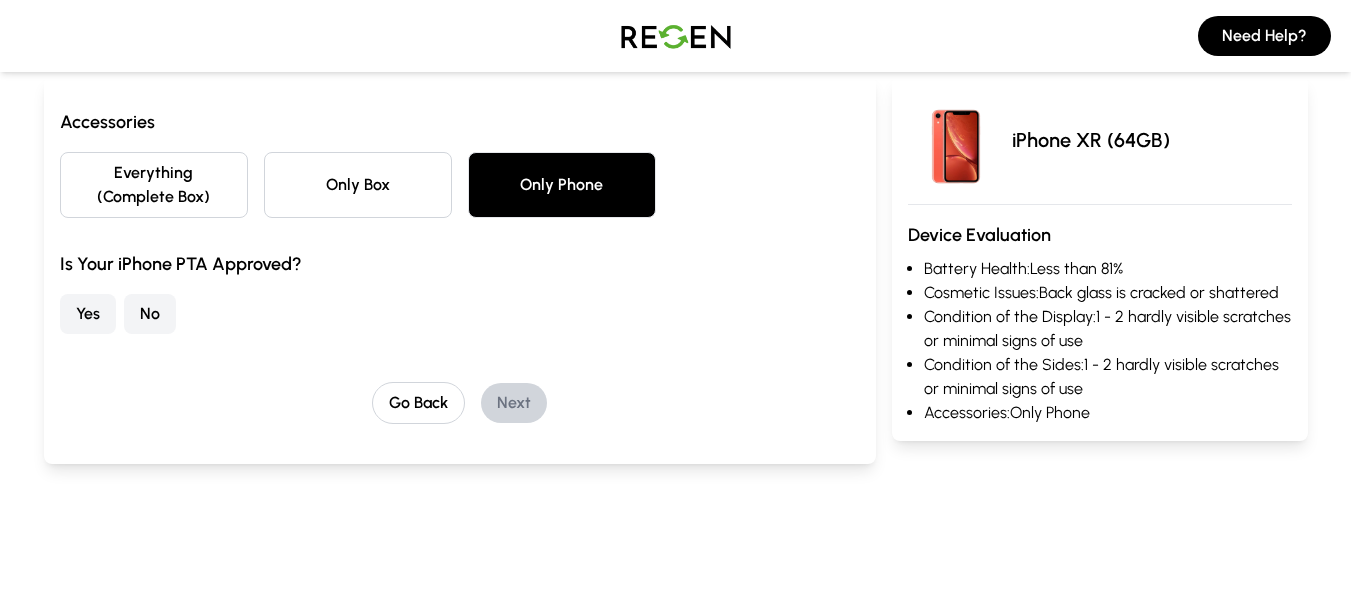 click on "No" at bounding box center (150, 314) 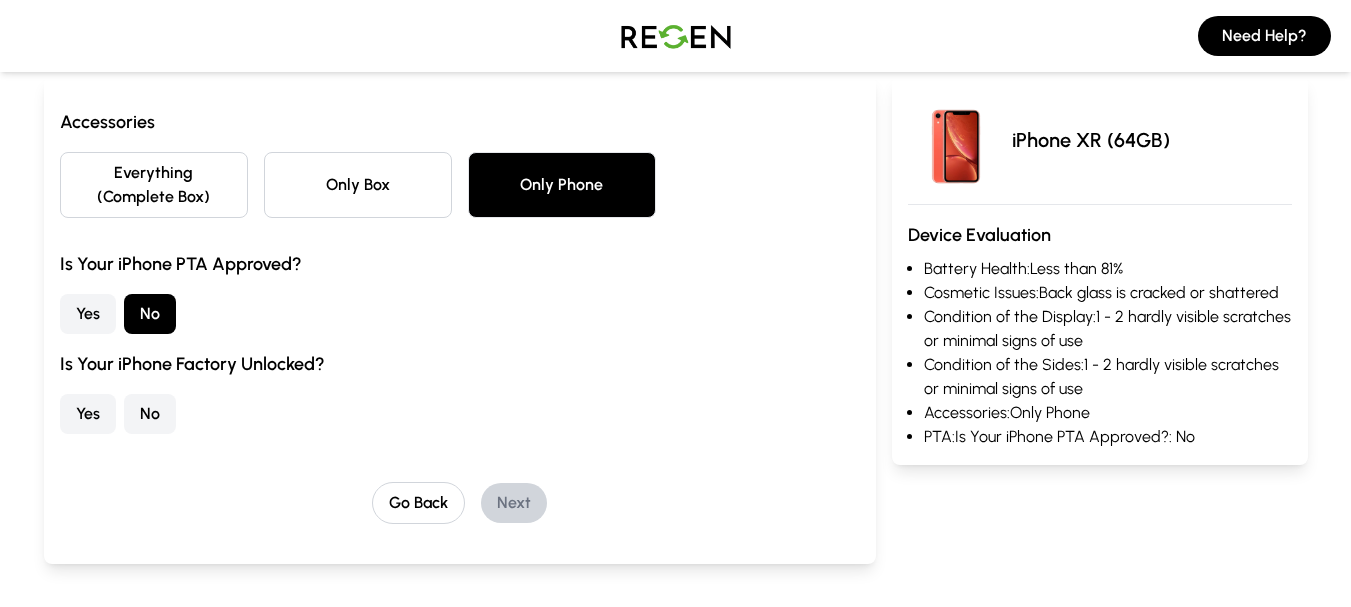 click on "Yes" at bounding box center (88, 414) 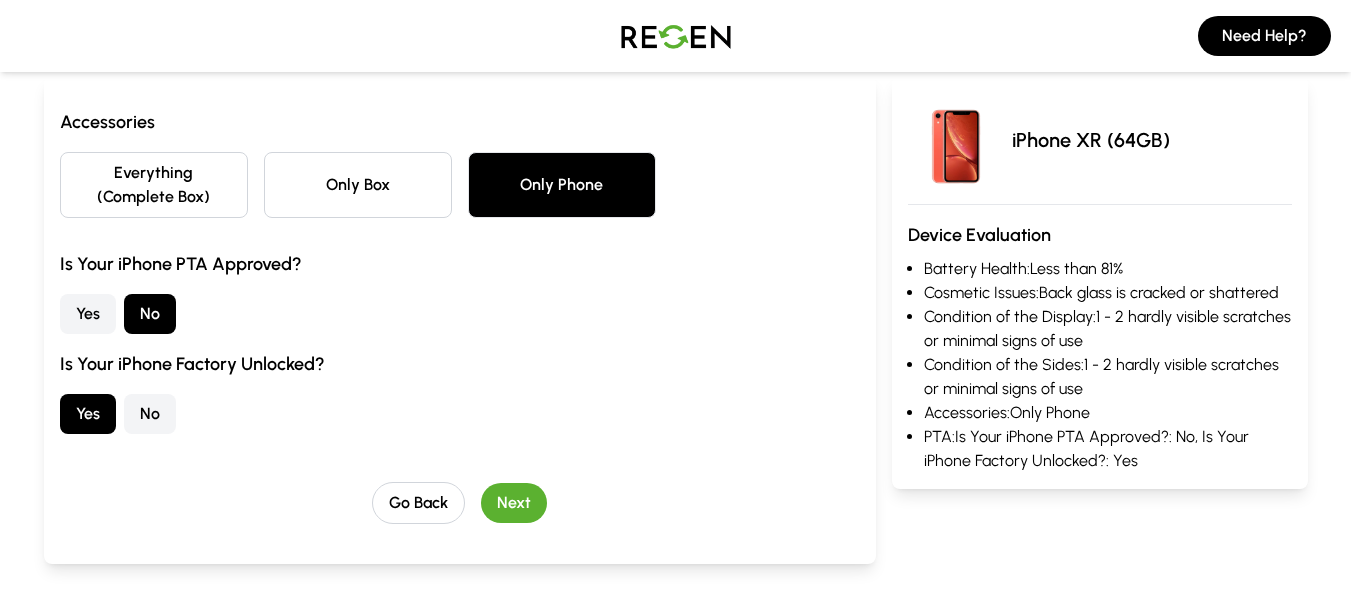 click on "Next" at bounding box center (514, 503) 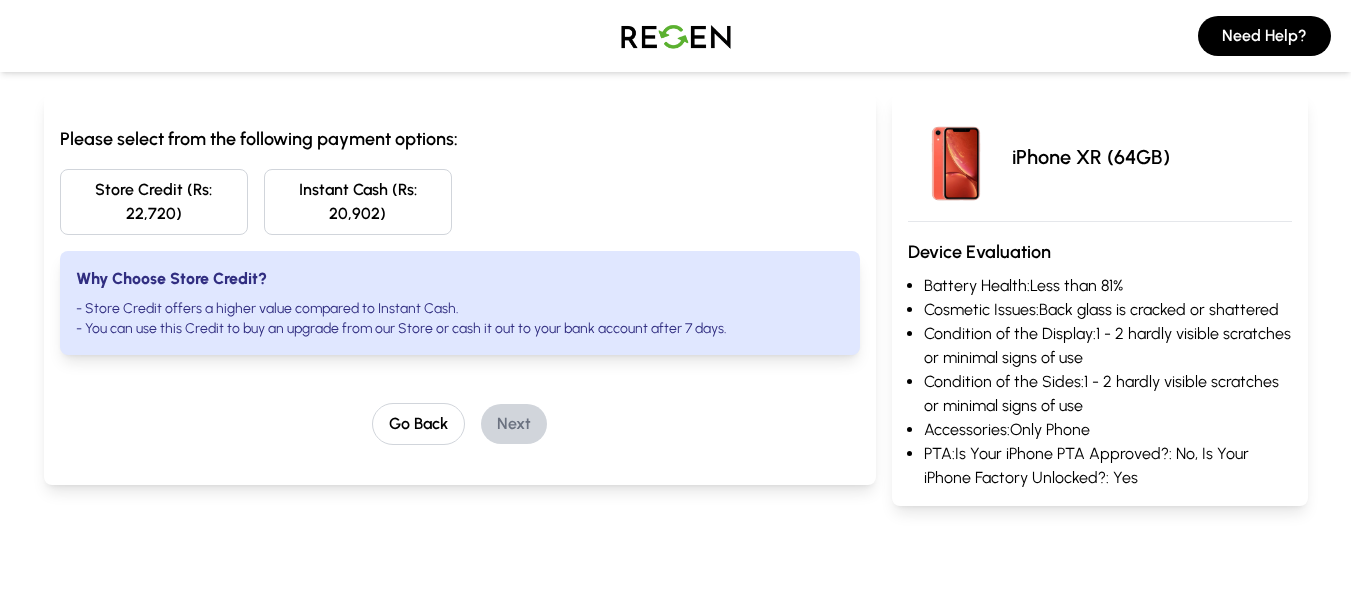 scroll, scrollTop: 100, scrollLeft: 0, axis: vertical 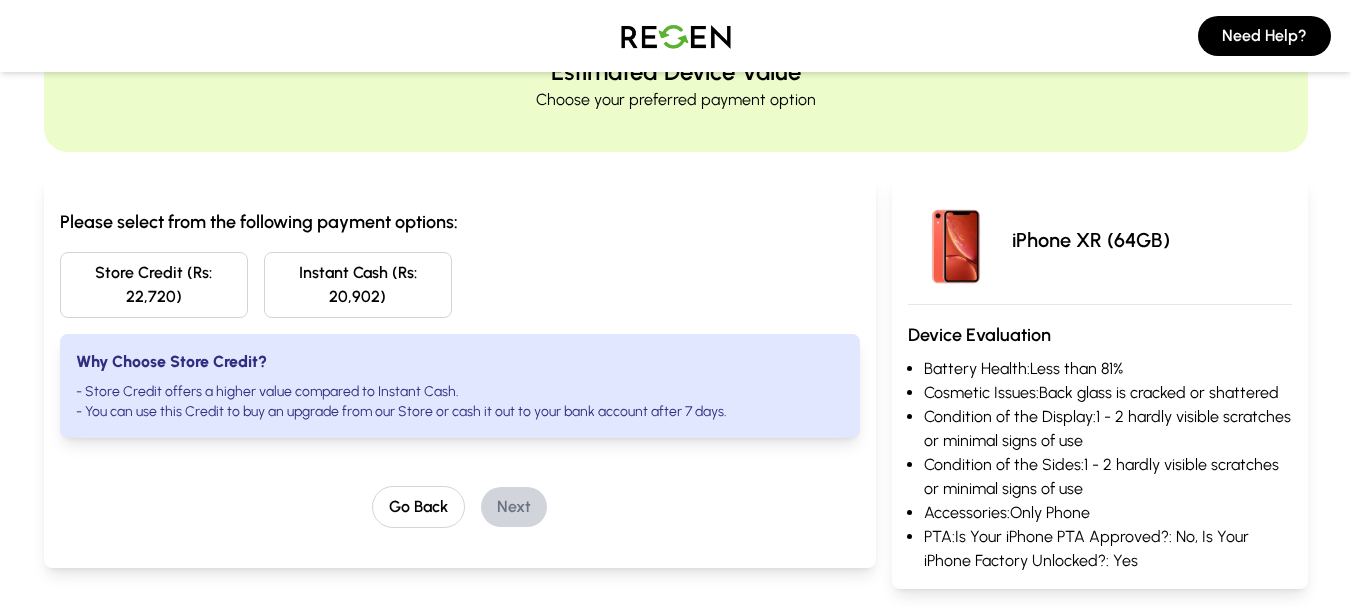 click on "Store Credit (Rs: 22,720)" at bounding box center (154, 285) 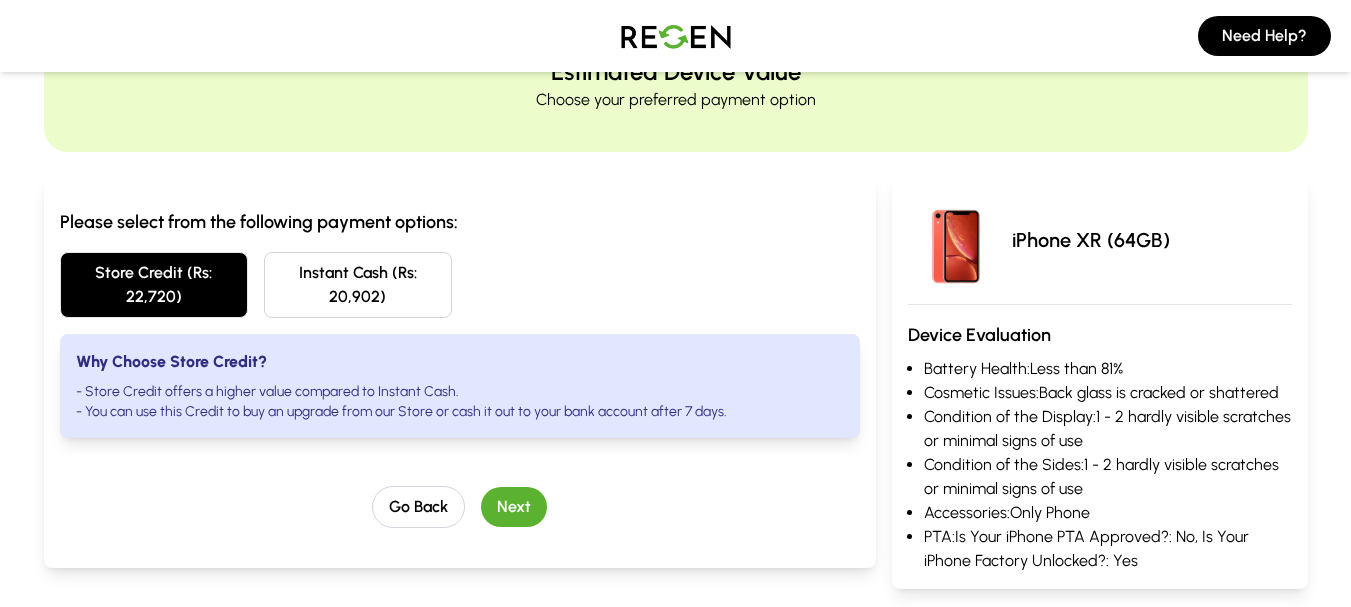 scroll, scrollTop: 200, scrollLeft: 0, axis: vertical 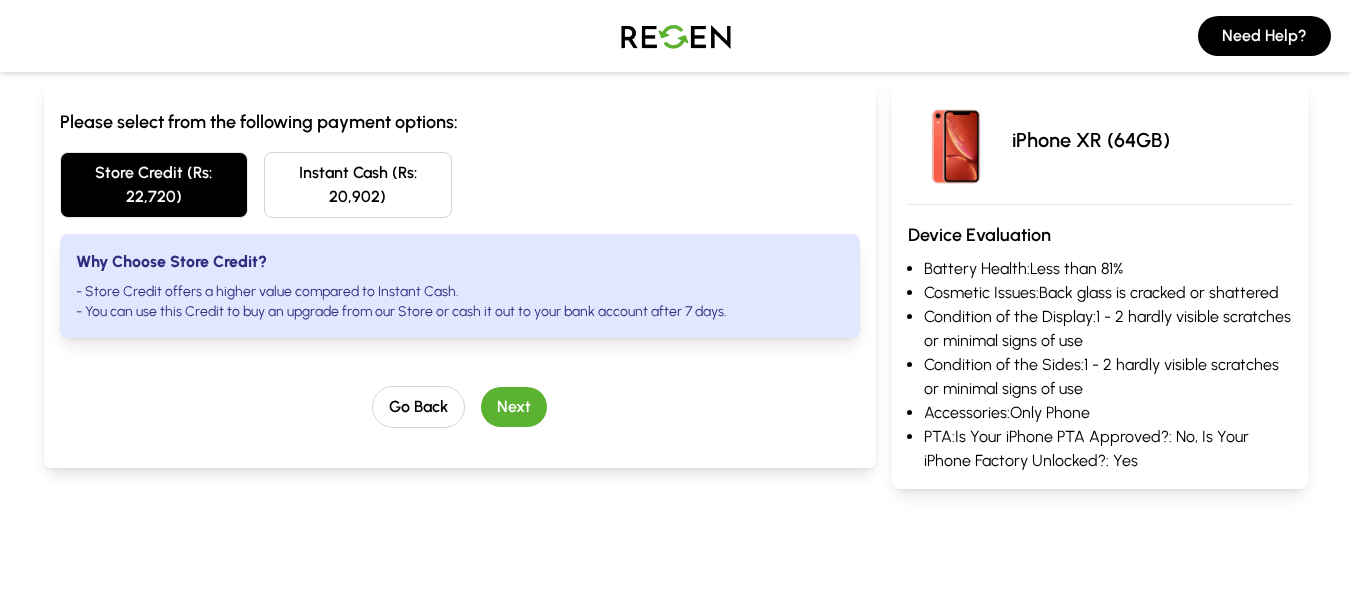 click on "Next" at bounding box center (514, 407) 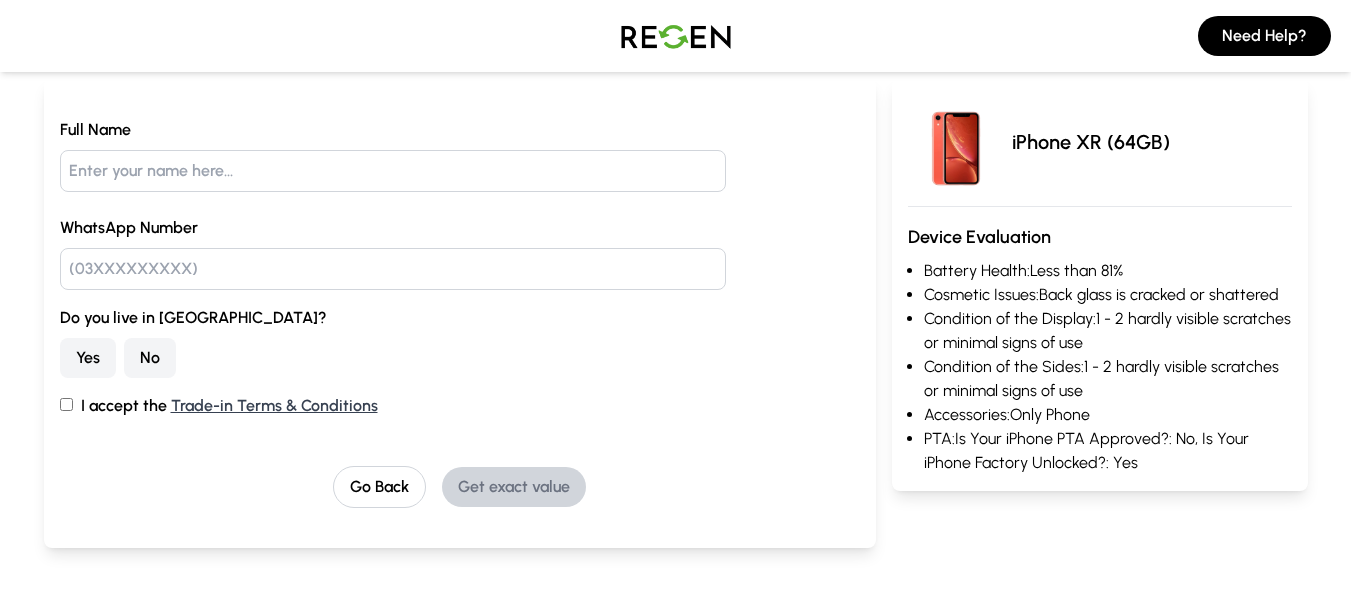 scroll, scrollTop: 200, scrollLeft: 0, axis: vertical 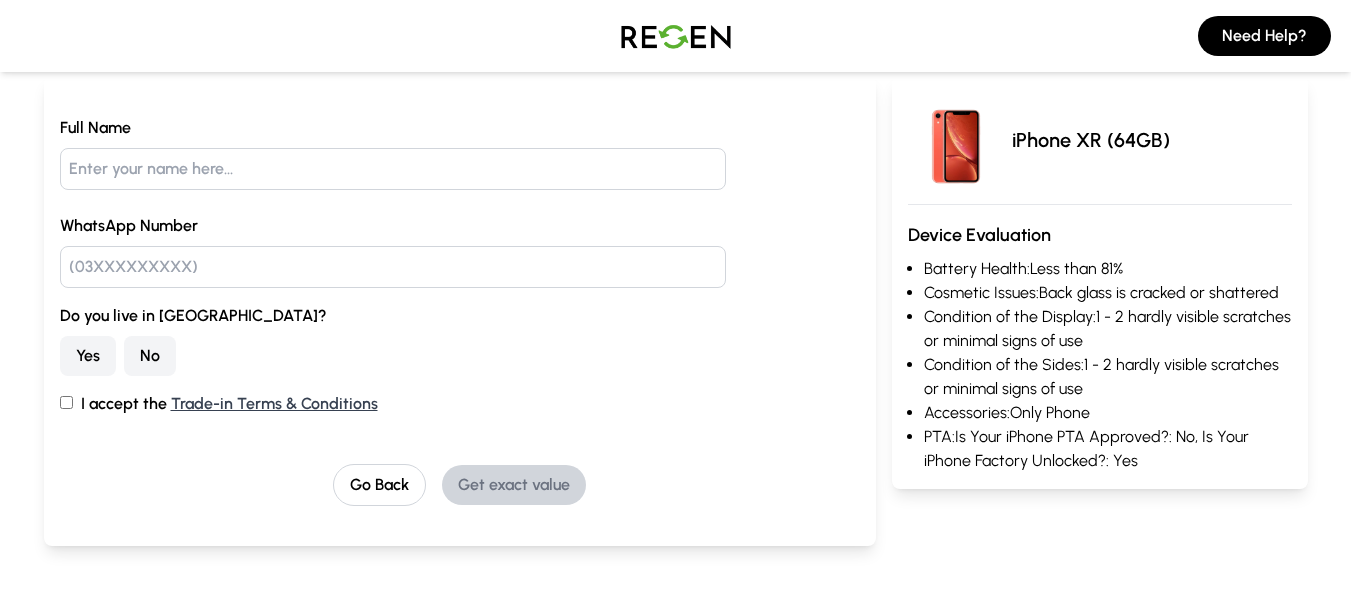 click on "No" at bounding box center [150, 356] 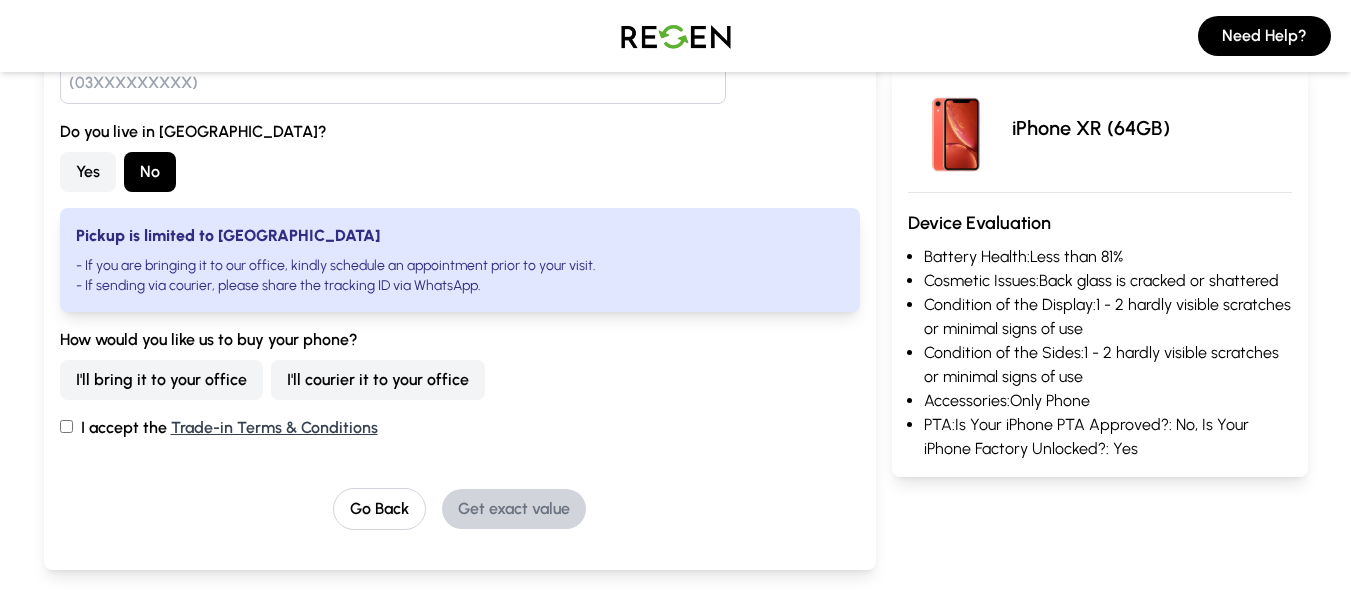 scroll, scrollTop: 500, scrollLeft: 0, axis: vertical 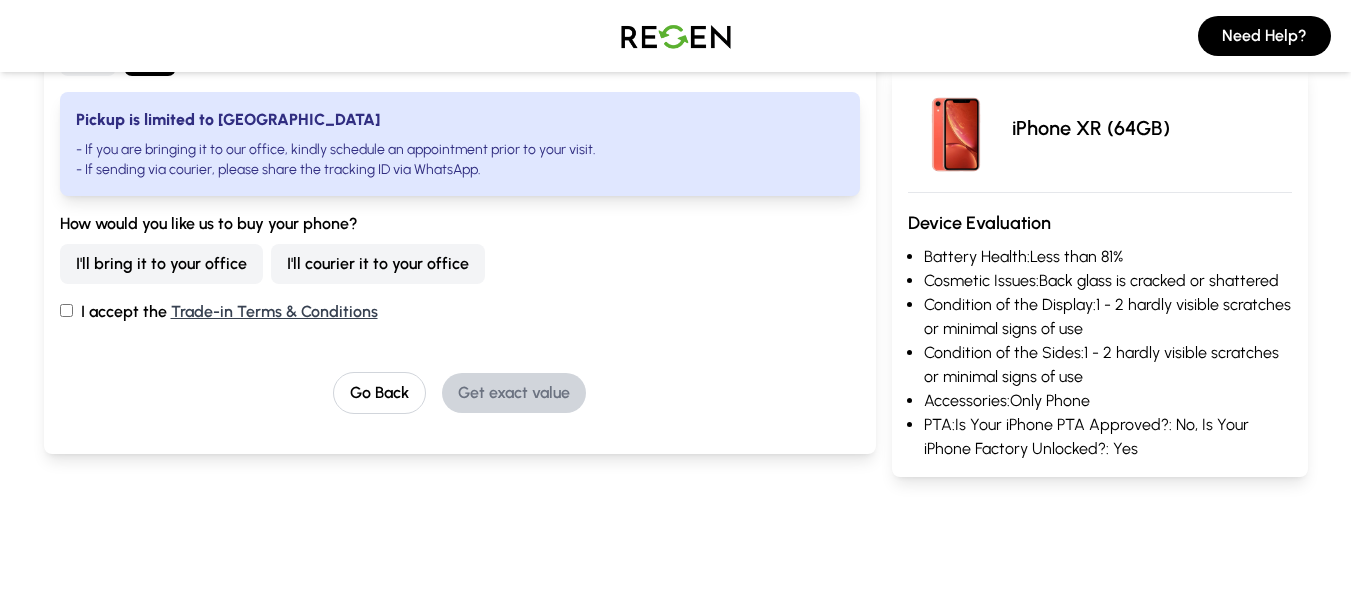 click on "I'll courier it to your office" at bounding box center (378, 264) 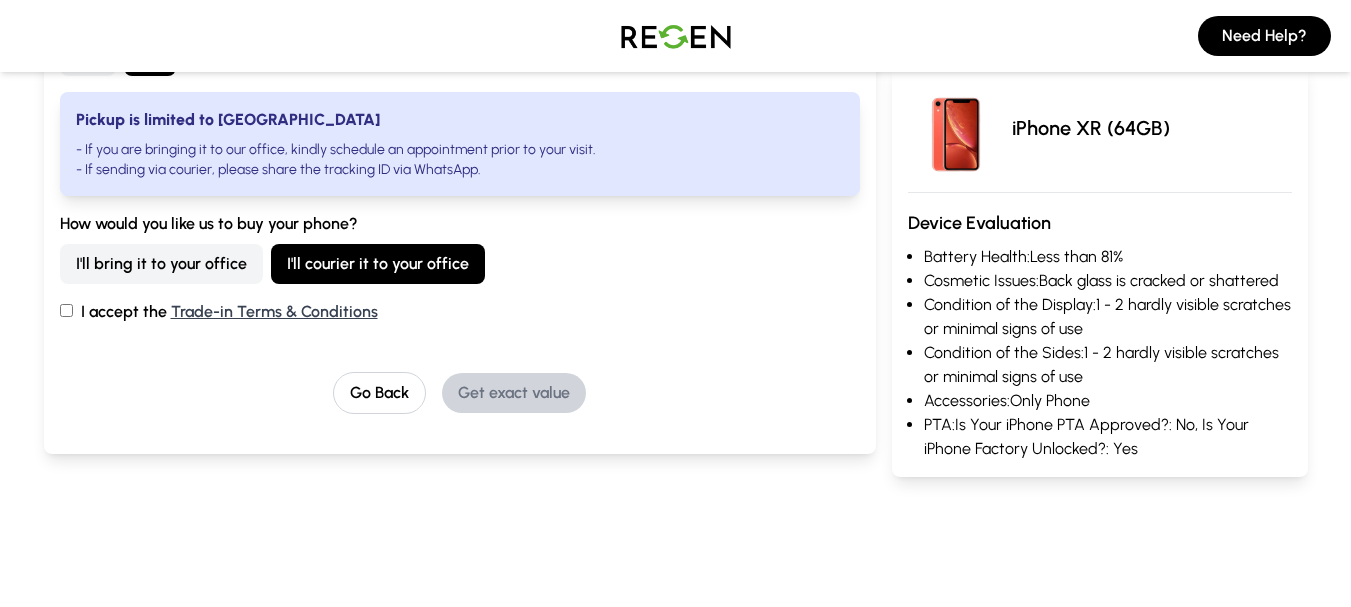 click on "I accept the   Trade-in Terms & Conditions" at bounding box center (66, 310) 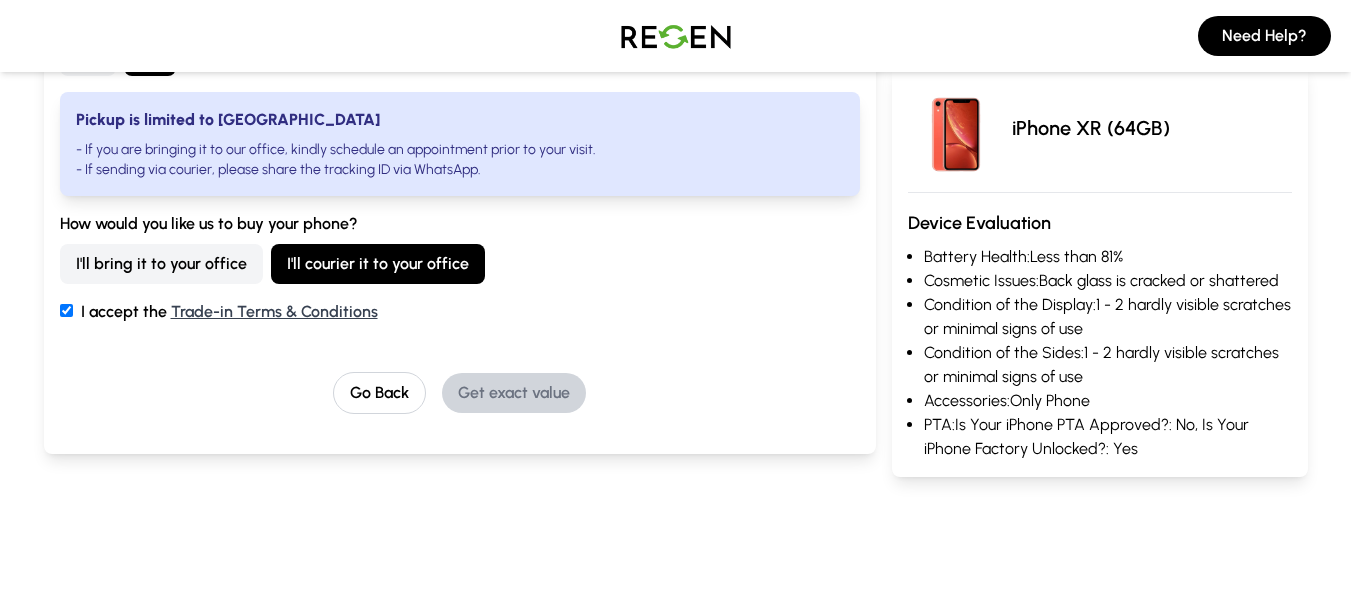 checkbox on "true" 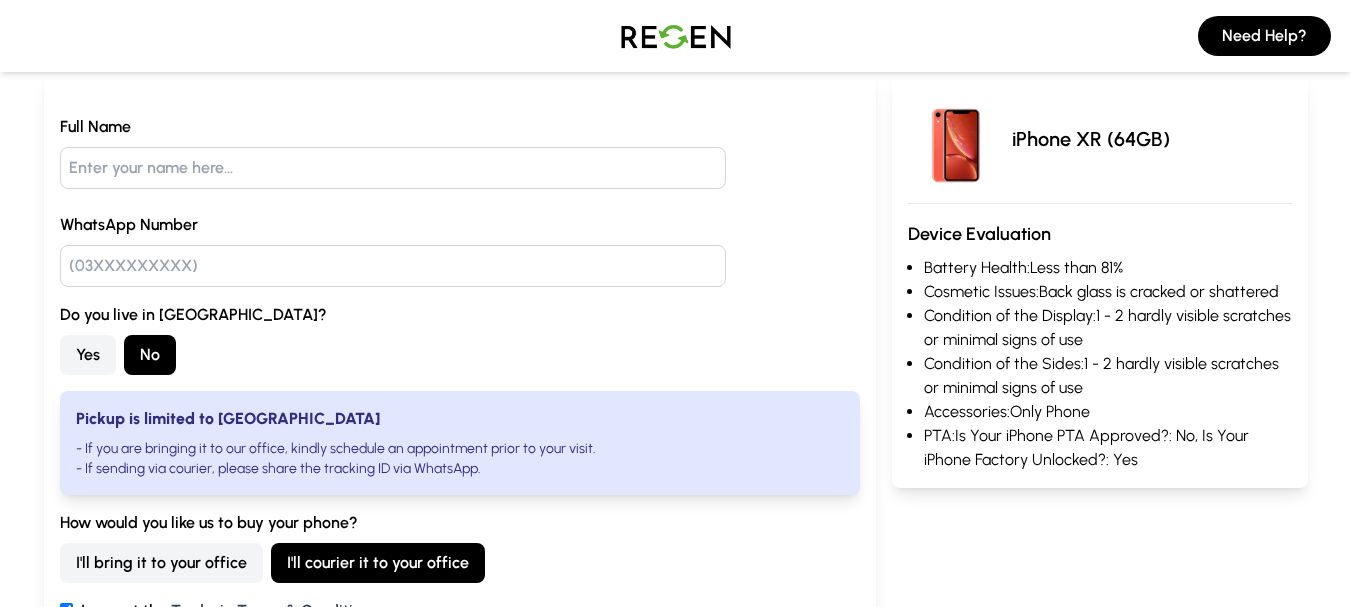 scroll, scrollTop: 200, scrollLeft: 0, axis: vertical 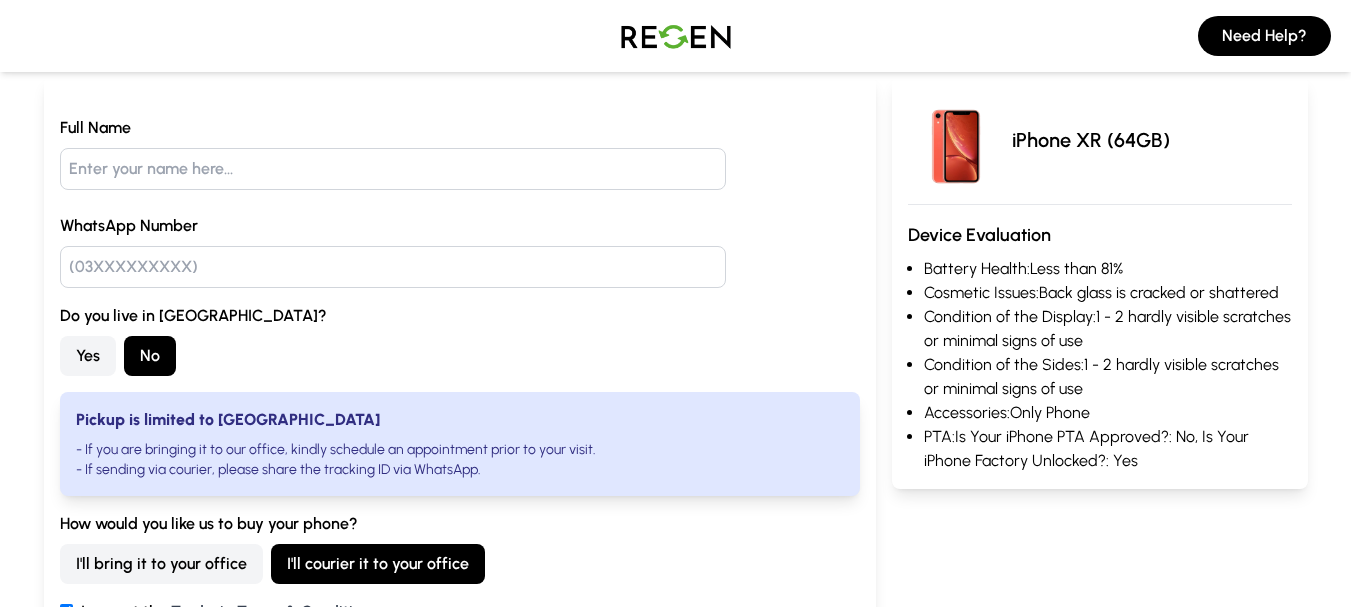 click at bounding box center (393, 169) 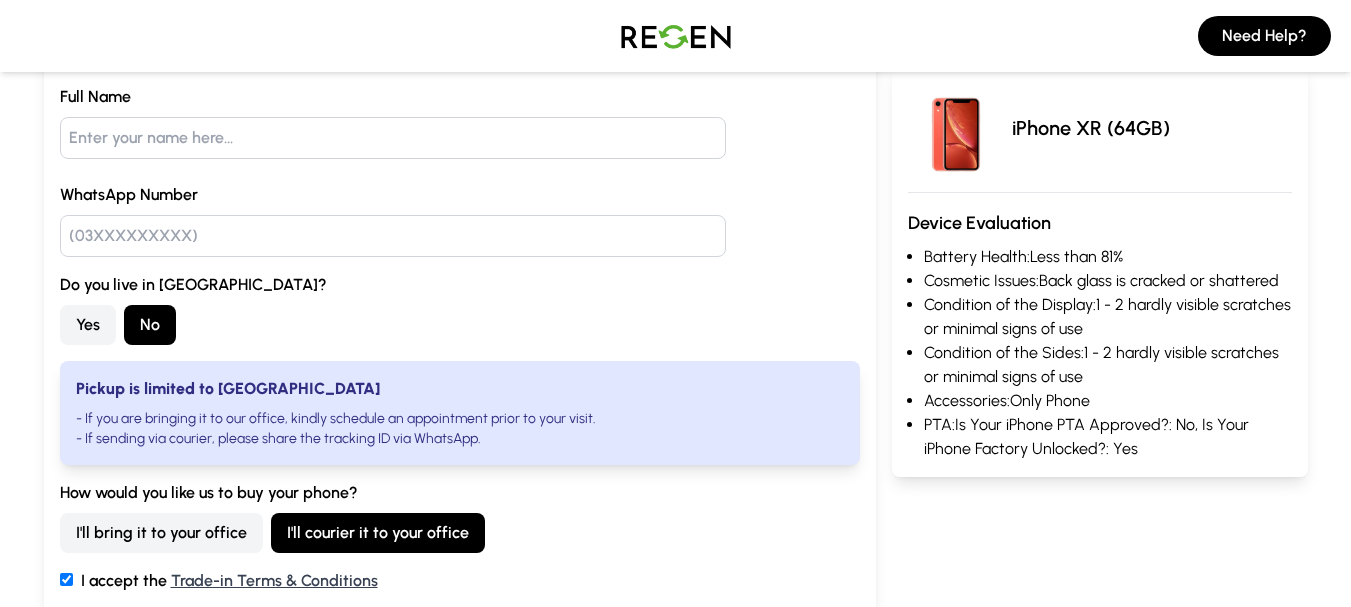 scroll, scrollTop: 200, scrollLeft: 0, axis: vertical 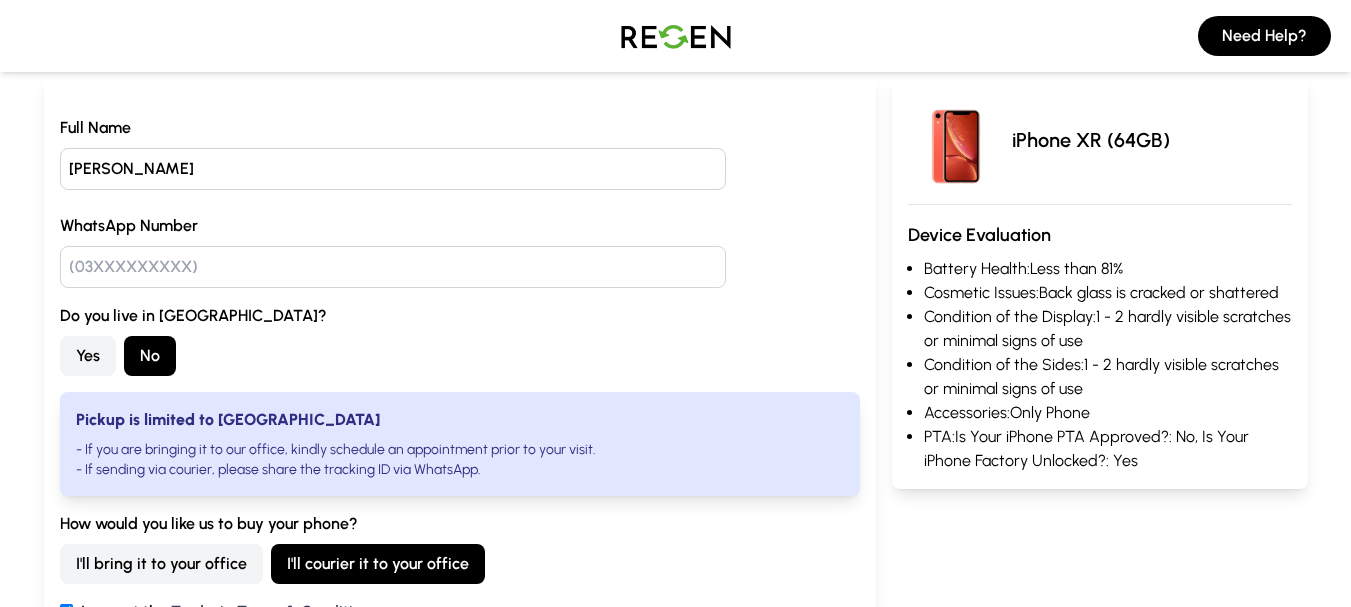 type on "[PERSON_NAME]" 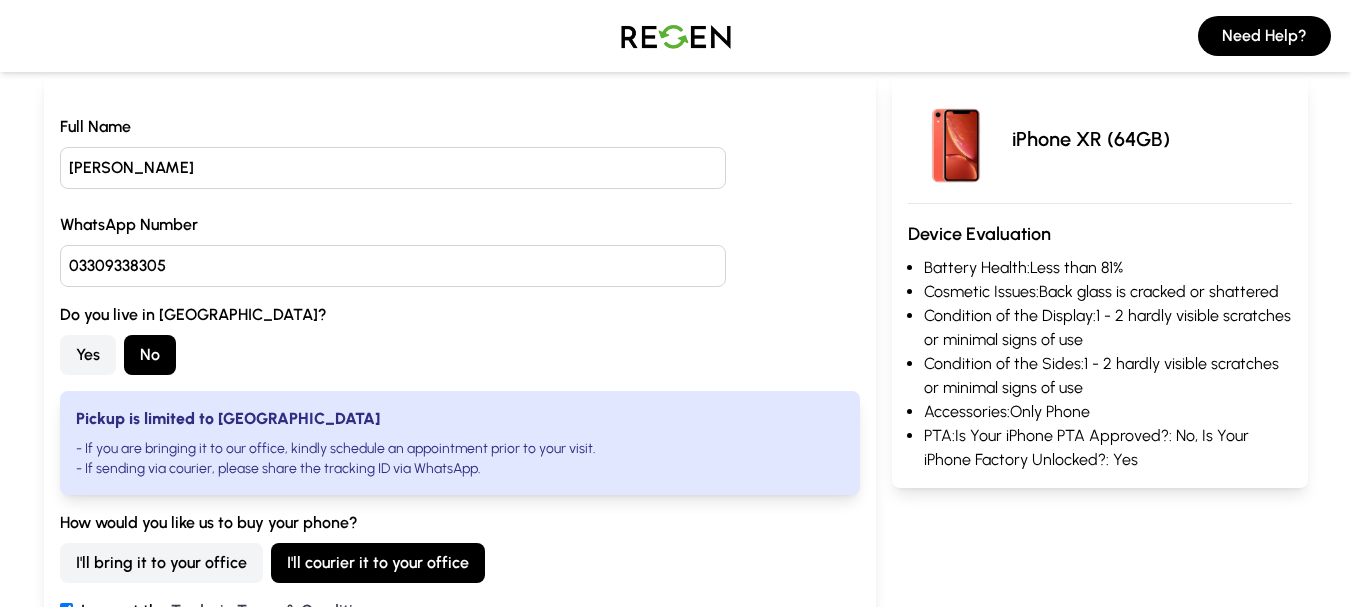 scroll, scrollTop: 400, scrollLeft: 0, axis: vertical 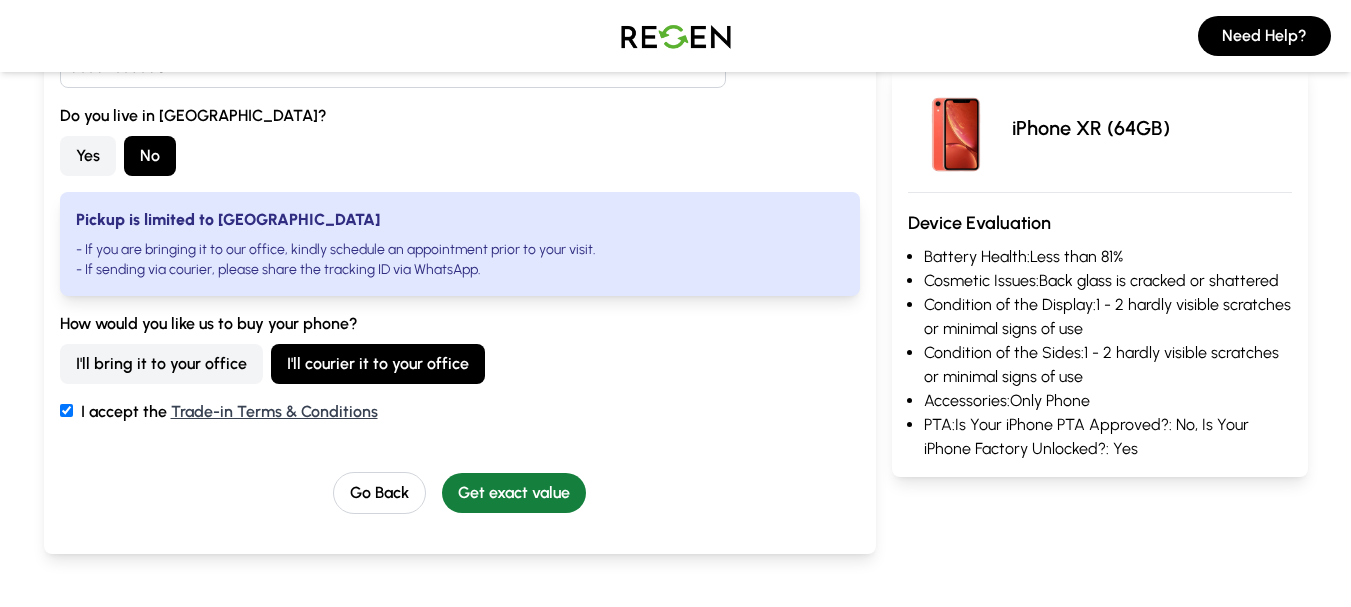 type on "03309338305" 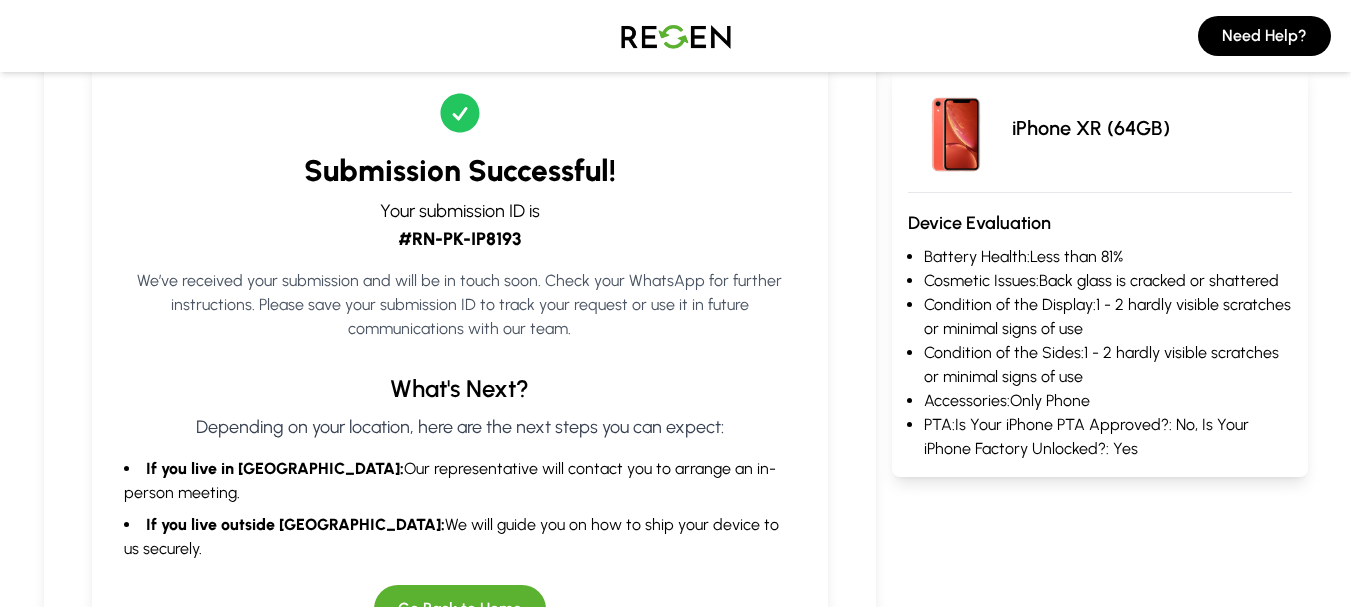 scroll, scrollTop: 400, scrollLeft: 0, axis: vertical 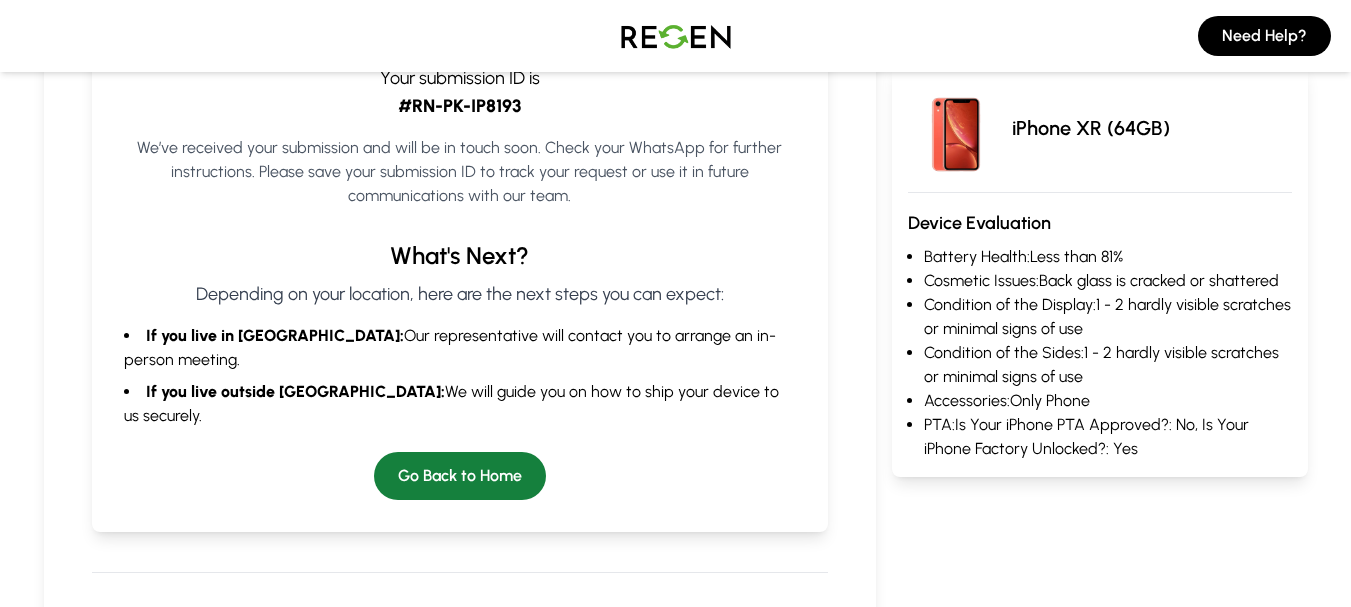 click on "Go Back to Home" at bounding box center (460, 476) 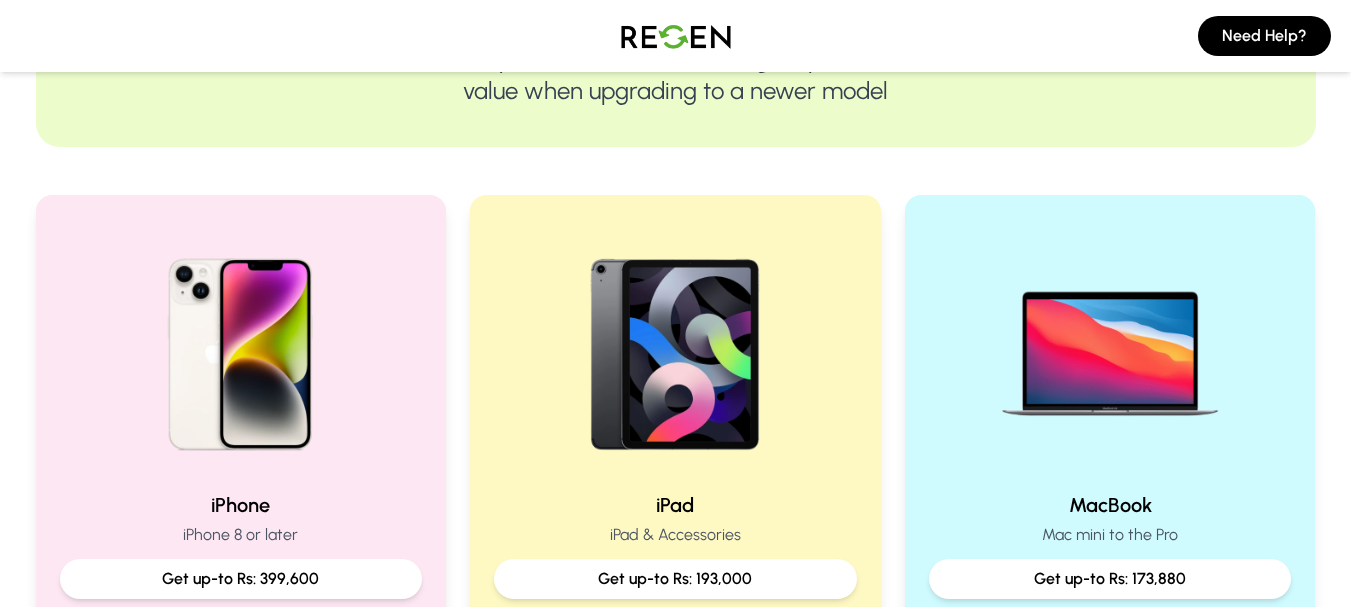 scroll, scrollTop: 600, scrollLeft: 0, axis: vertical 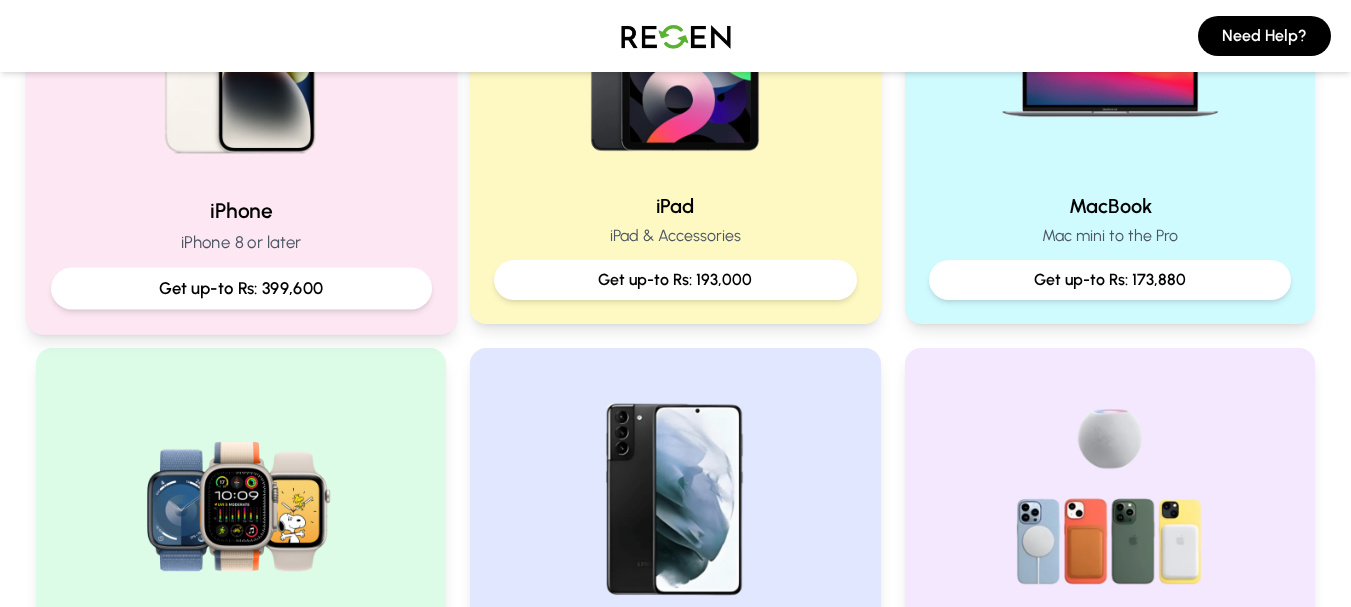 click at bounding box center (240, 45) 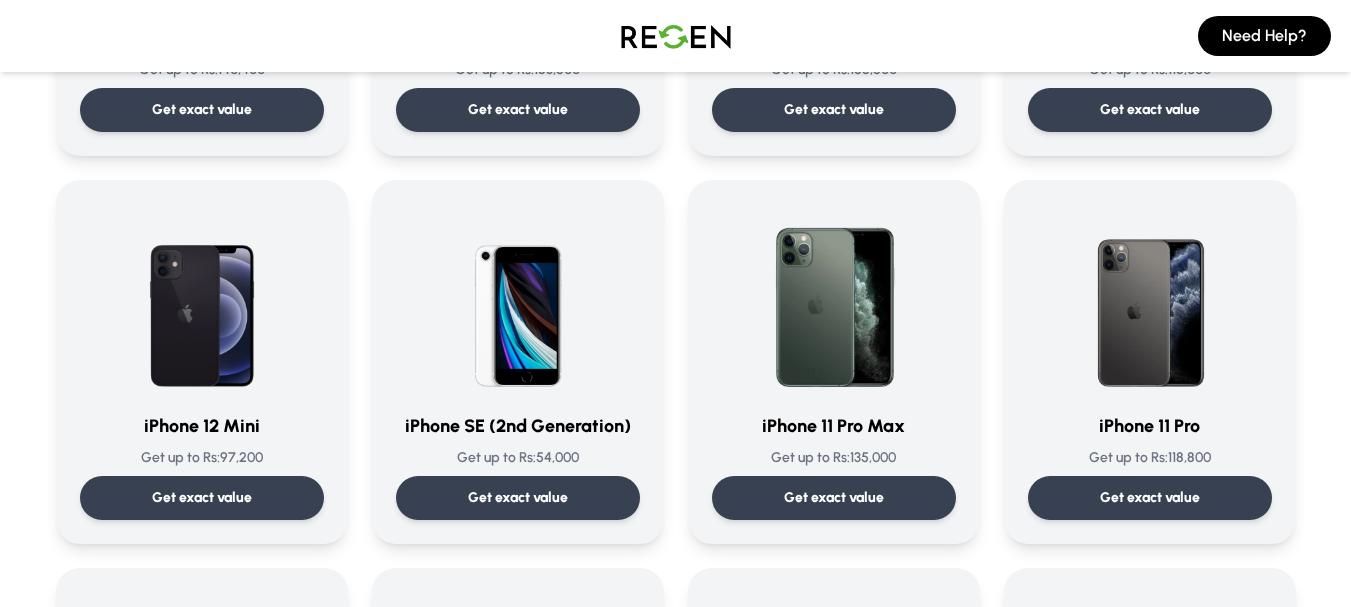 scroll, scrollTop: 2100, scrollLeft: 0, axis: vertical 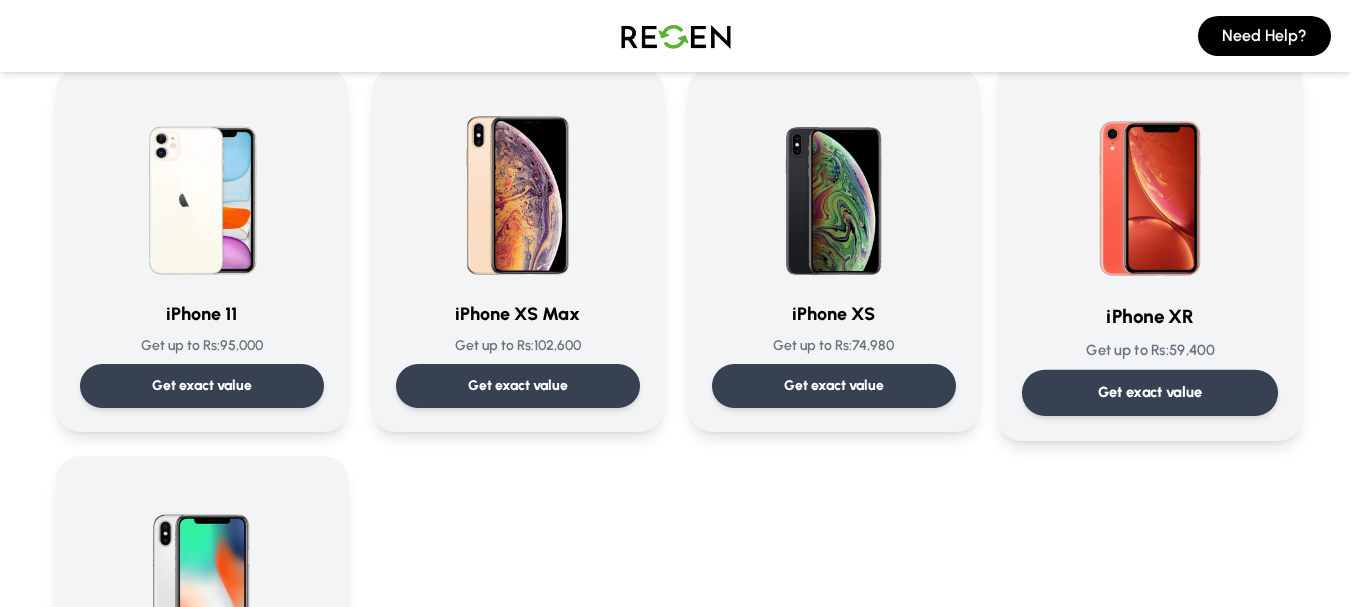 click on "iPhone XR" at bounding box center [1149, 317] 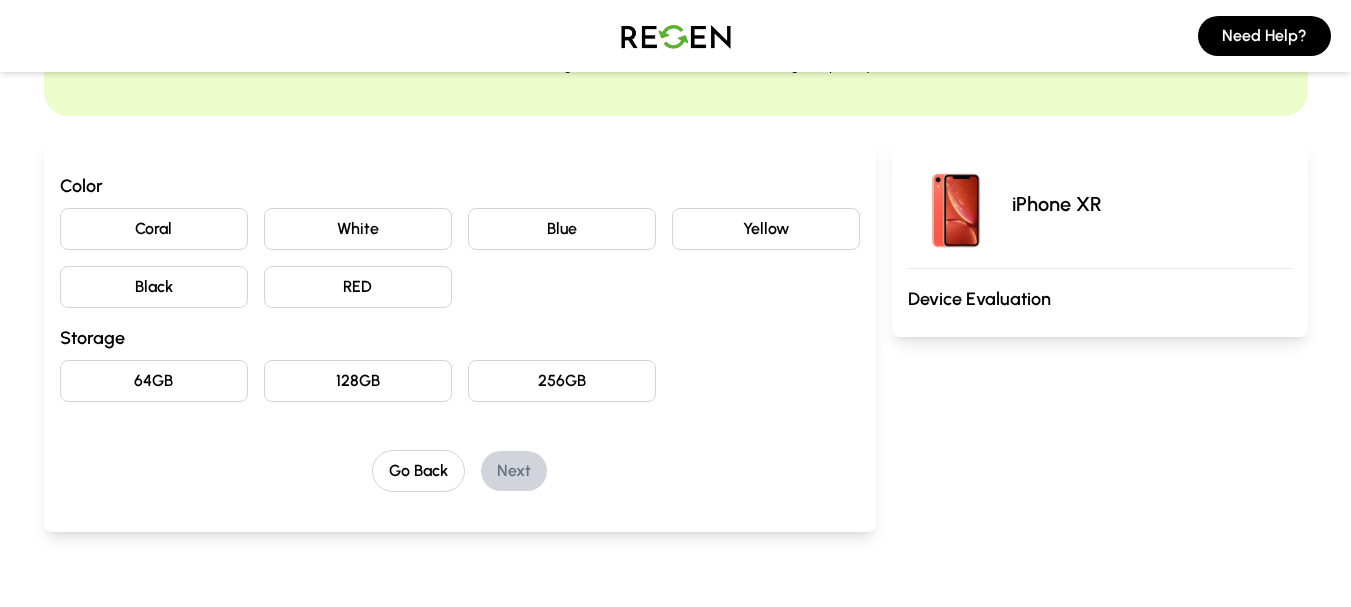 scroll, scrollTop: 200, scrollLeft: 0, axis: vertical 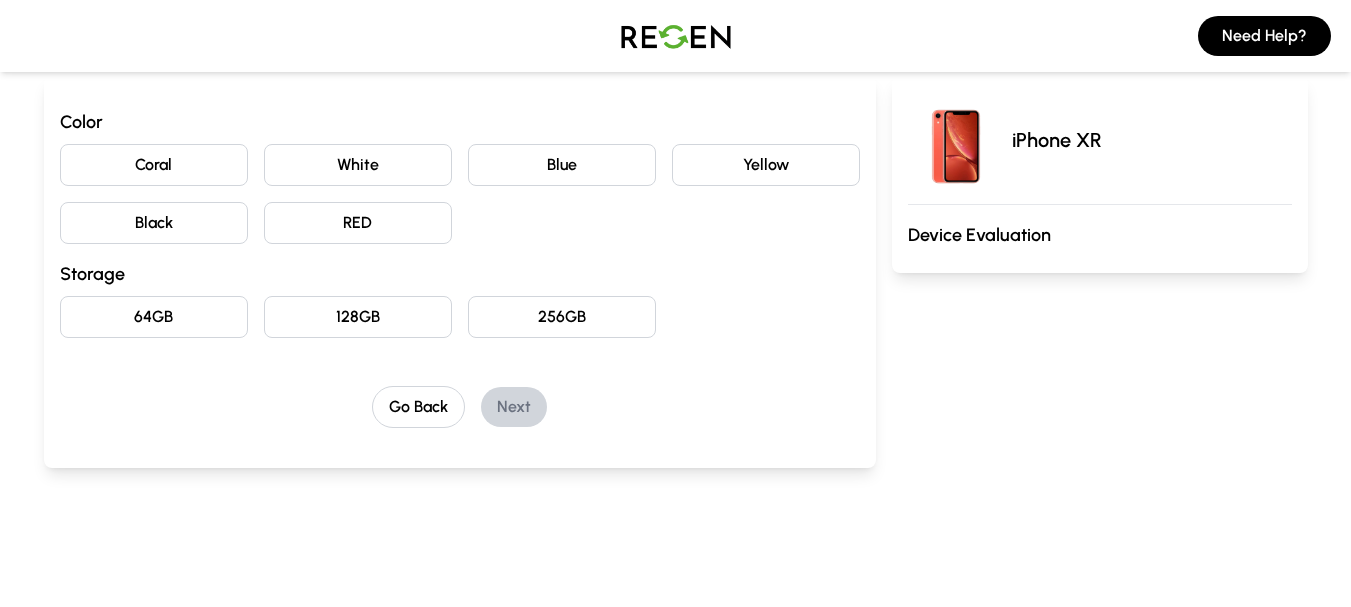 click on "Coral" at bounding box center [154, 165] 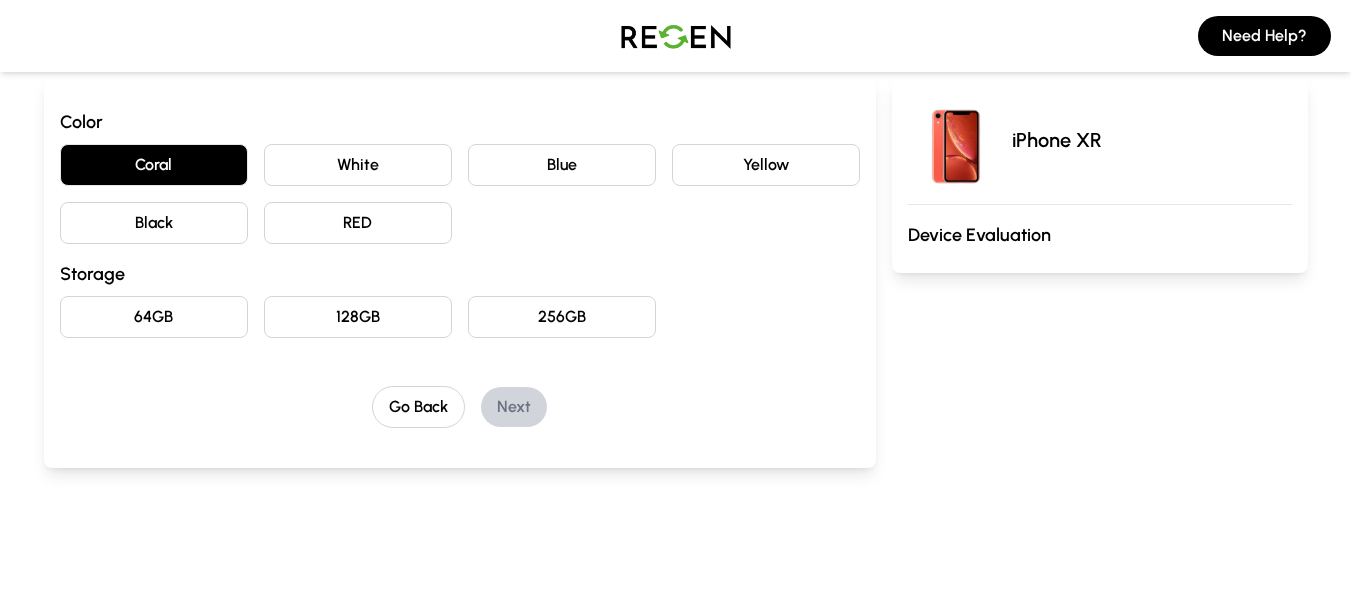click on "64GB" at bounding box center [154, 317] 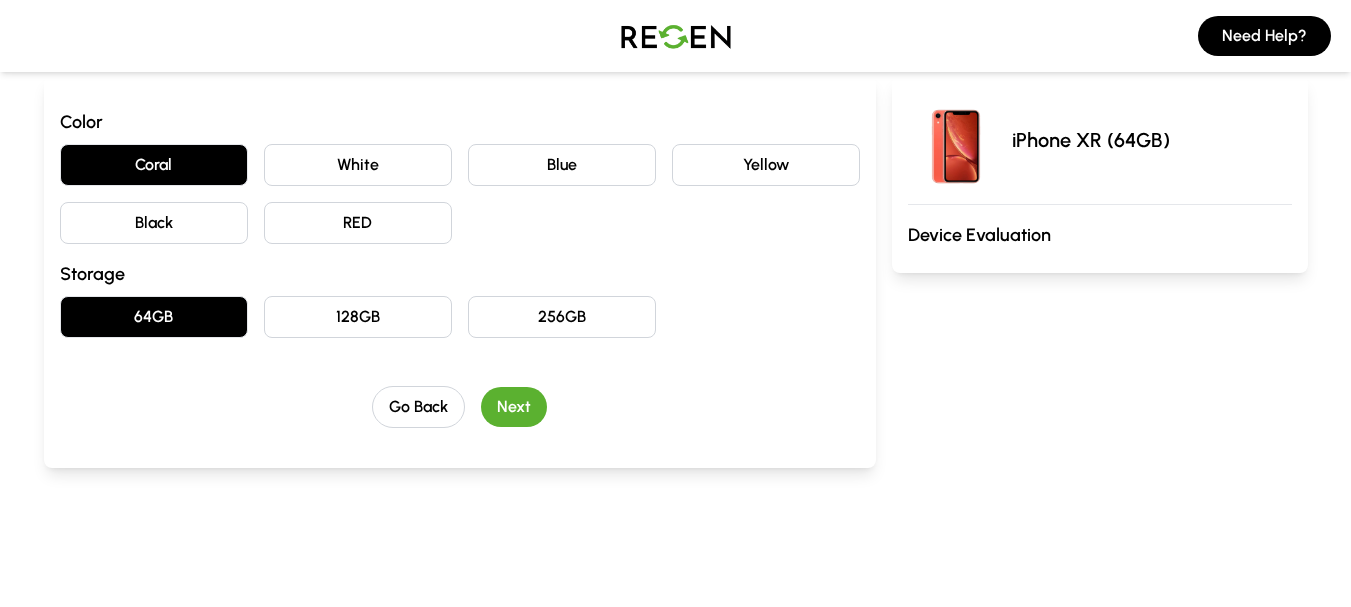 click on "Next" at bounding box center [514, 407] 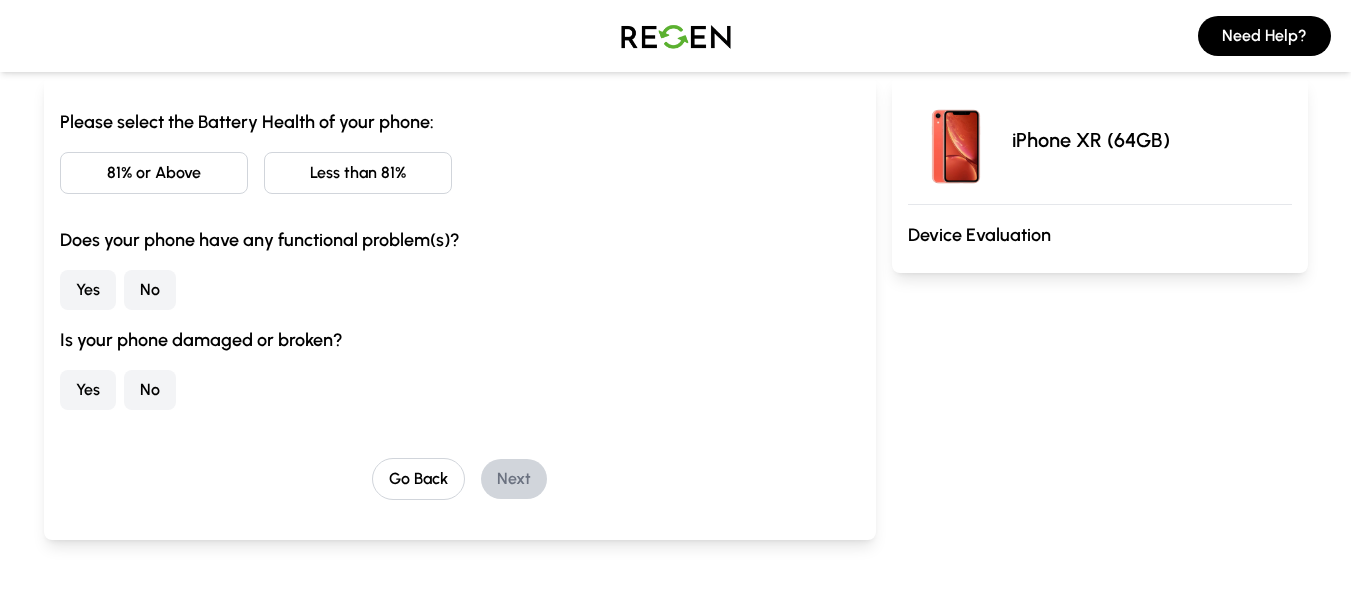 click on "Less than 81%" at bounding box center (358, 173) 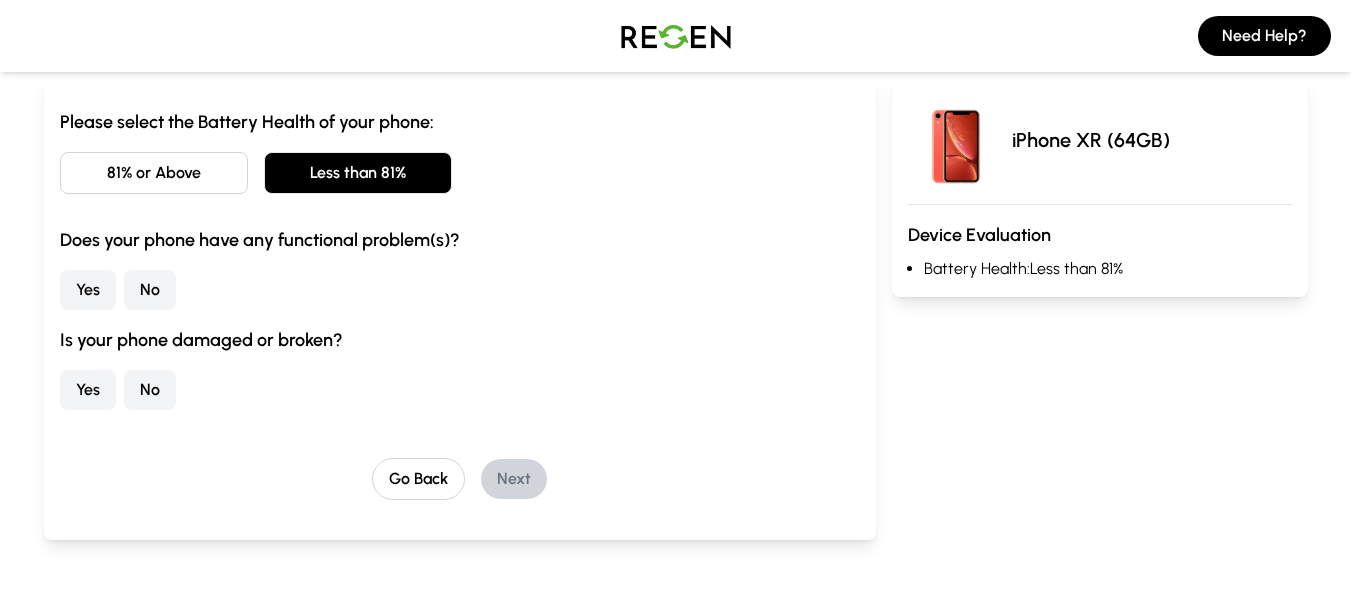 click on "Please select the Battery Health of your phone: 81% or Above Less than 81% Does your phone have any functional problem(s)? Yes No Is your phone damaged or broken? Yes No" at bounding box center (460, 259) 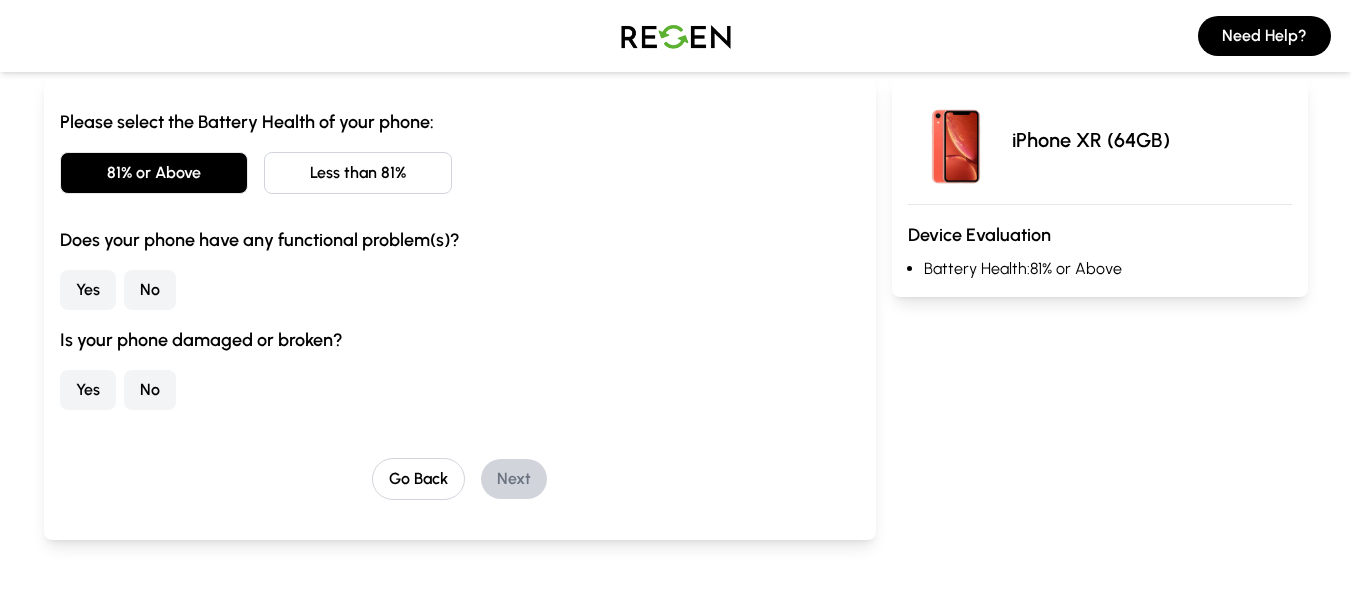 click on "No" at bounding box center [150, 290] 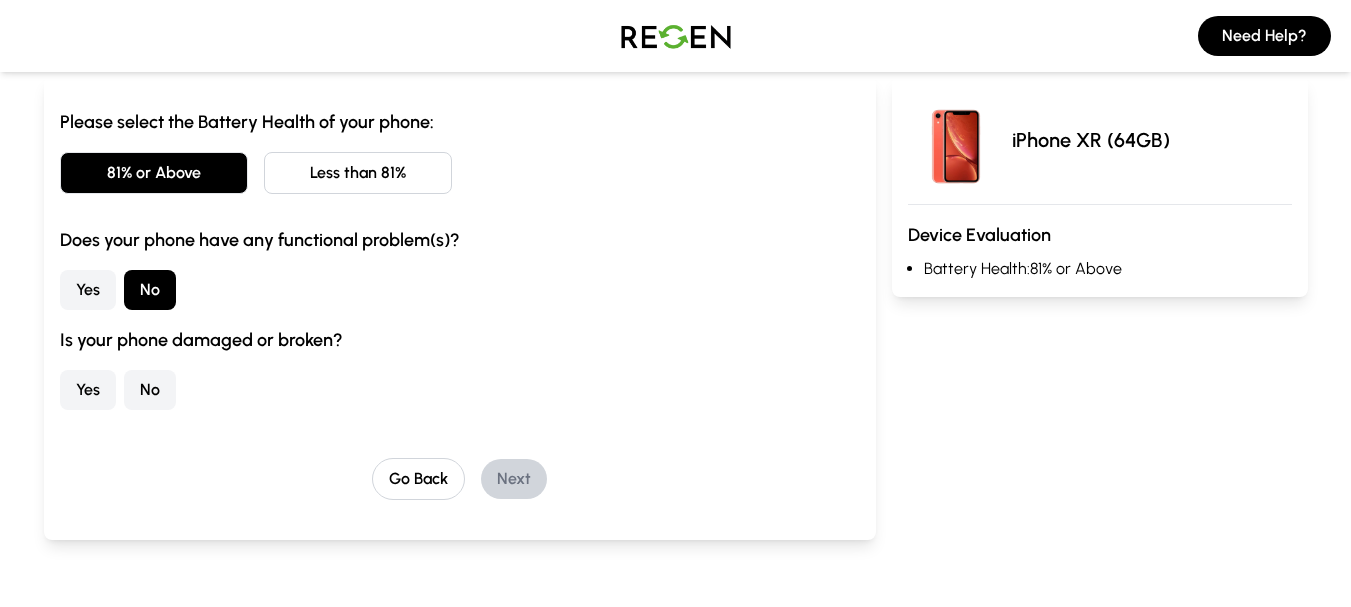 click on "No" at bounding box center [150, 390] 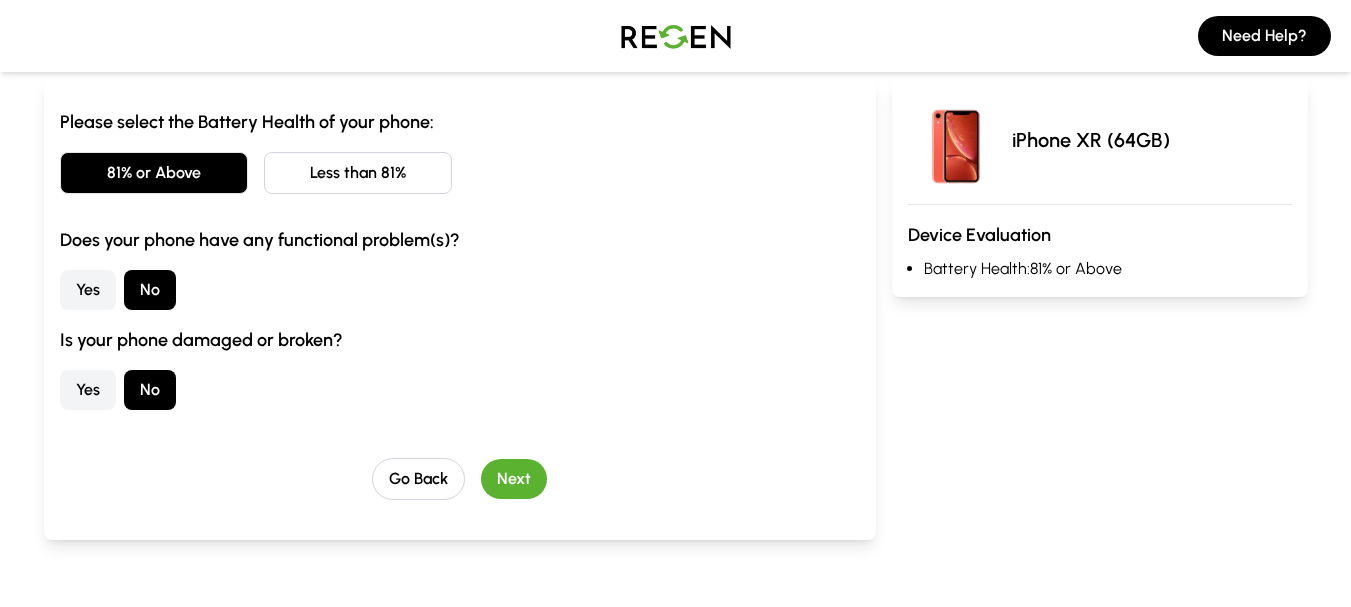 click on "Next" at bounding box center (514, 479) 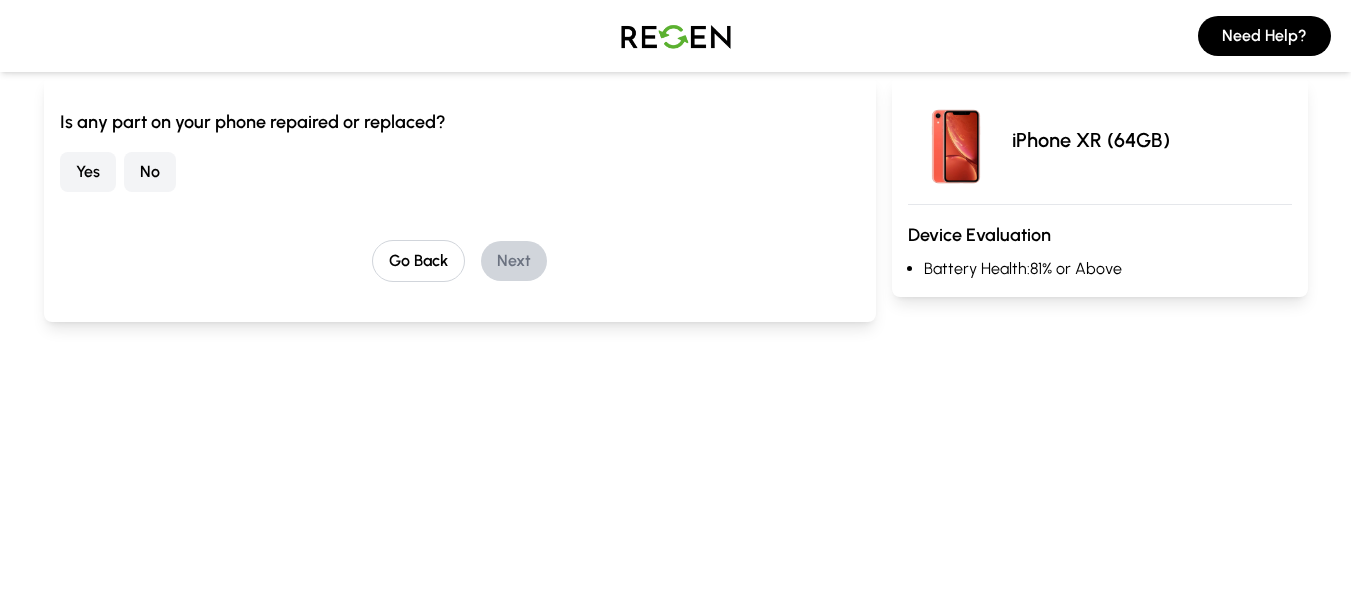 click on "No" at bounding box center [150, 172] 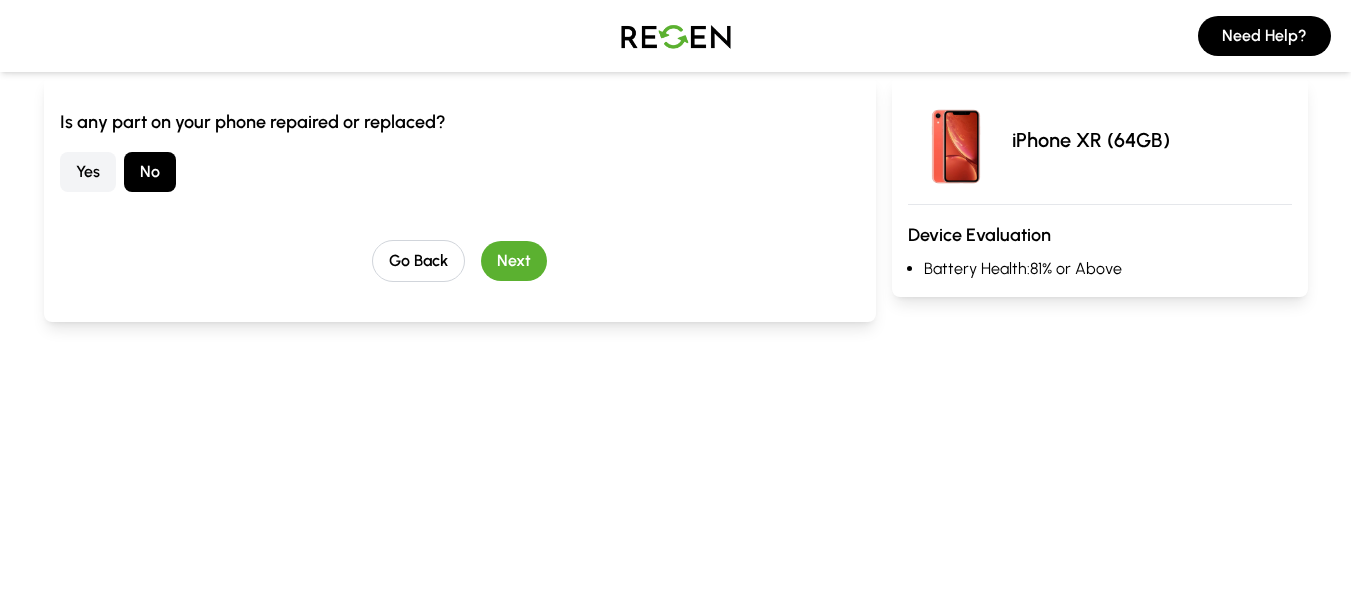 click on "Next" at bounding box center (514, 261) 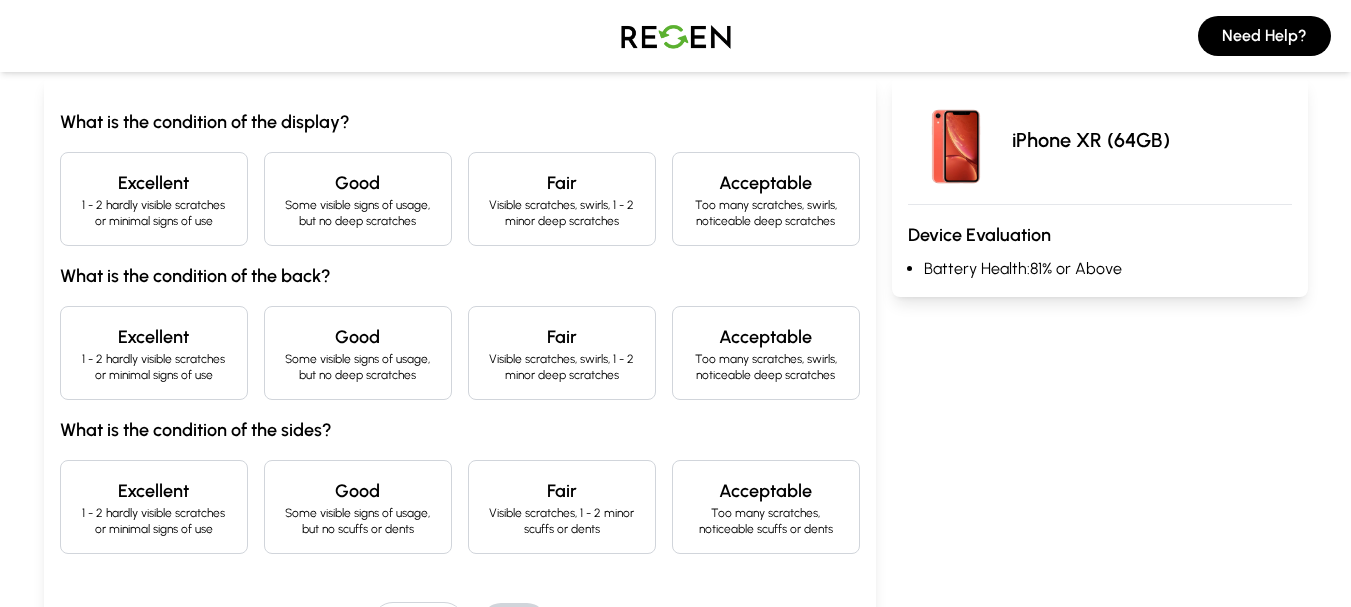 click on "1 - 2 hardly visible scratches or minimal signs of use" at bounding box center (154, 213) 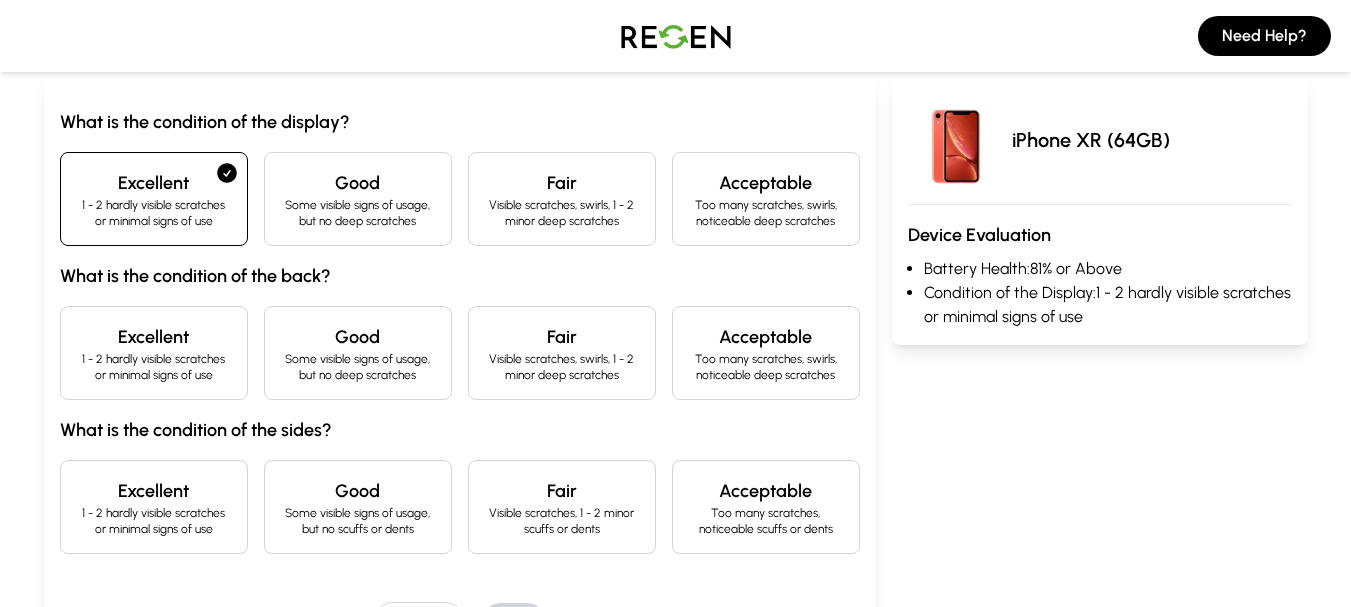click on "Excellent" at bounding box center (154, 337) 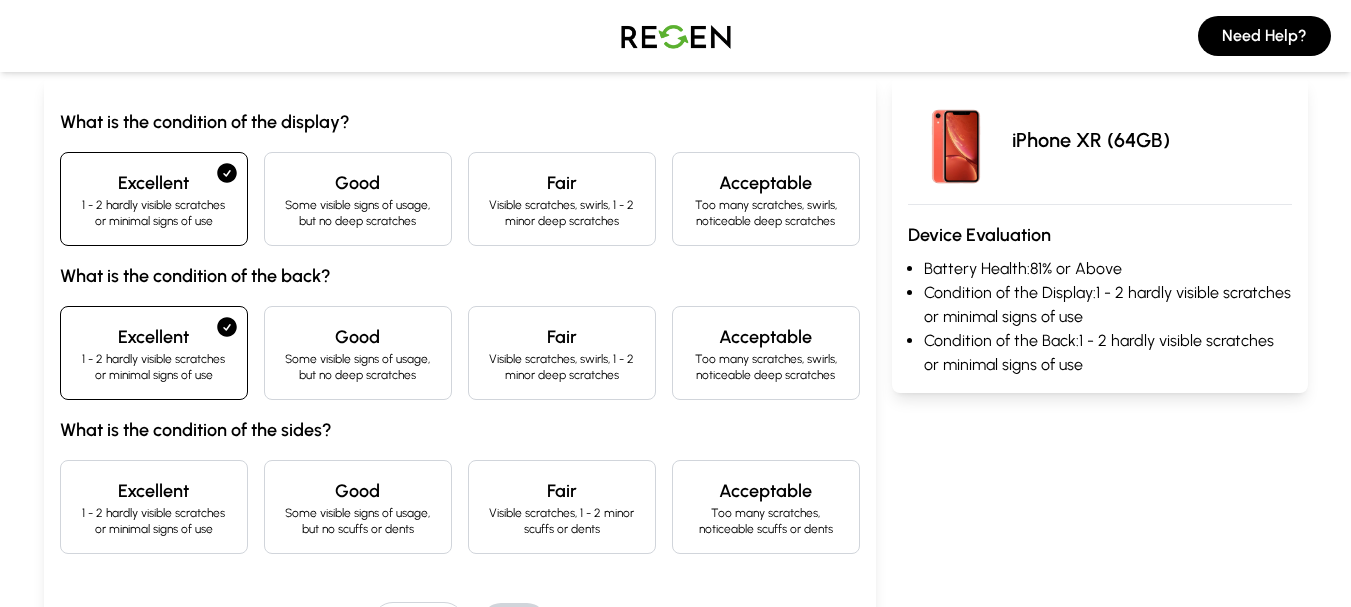 click on "1 - 2 hardly visible scratches or minimal signs of use" at bounding box center [154, 521] 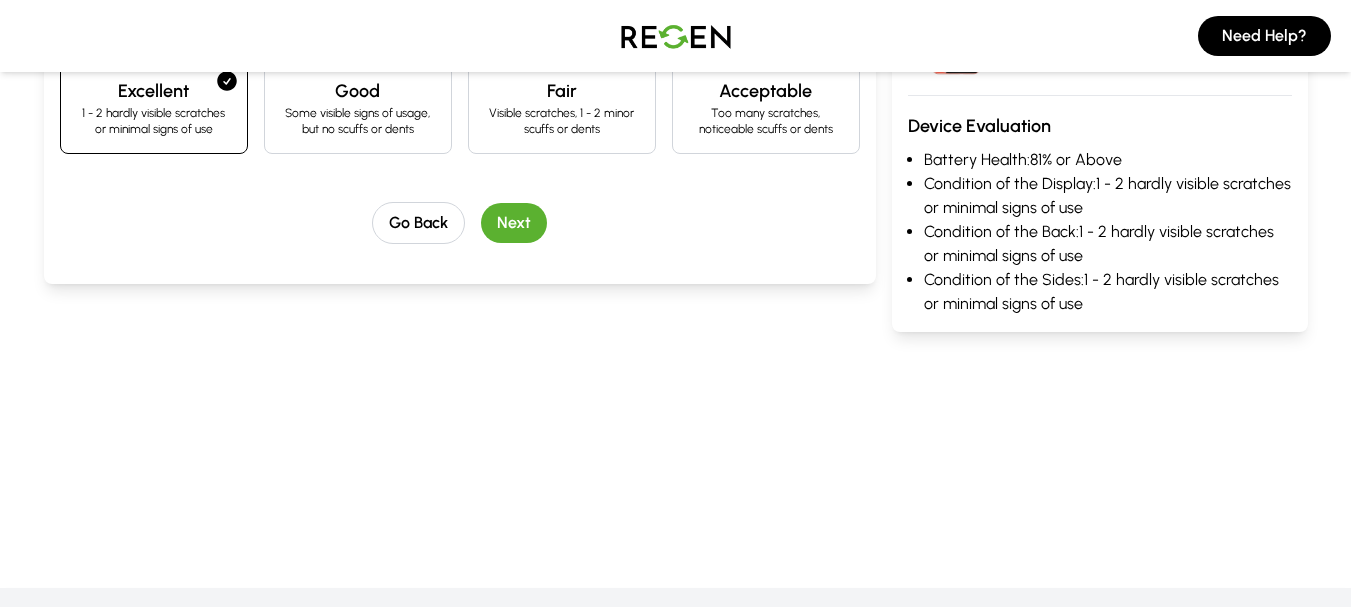 click on "Next" at bounding box center (514, 223) 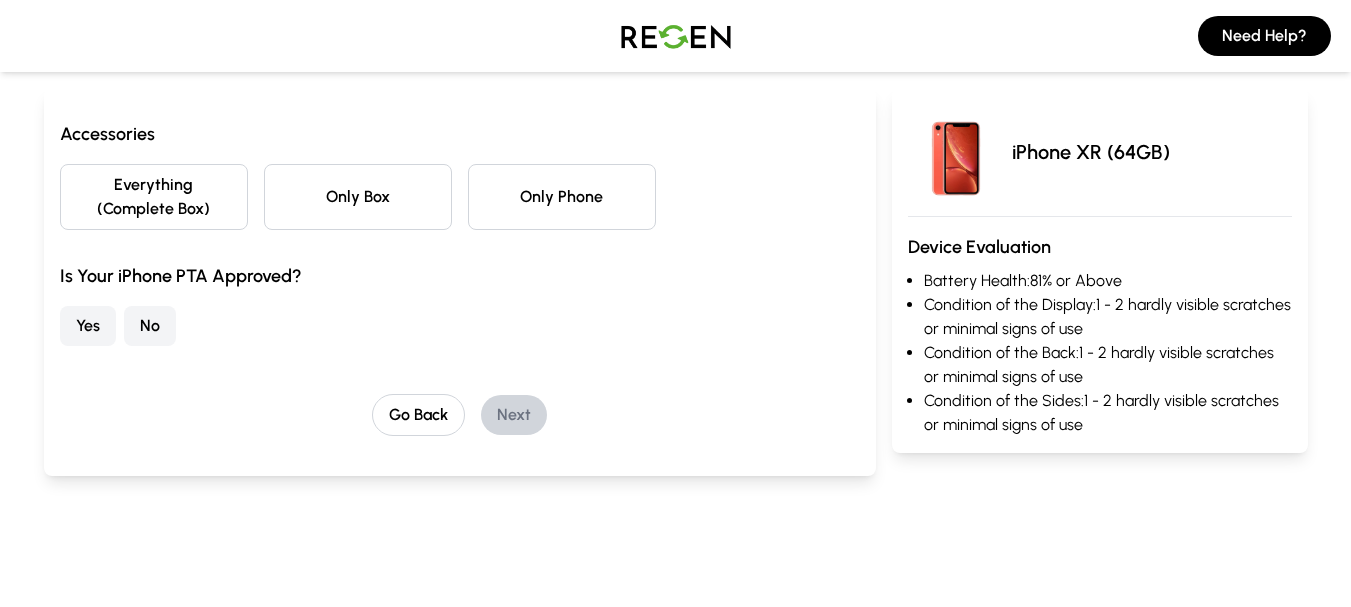 scroll, scrollTop: 180, scrollLeft: 0, axis: vertical 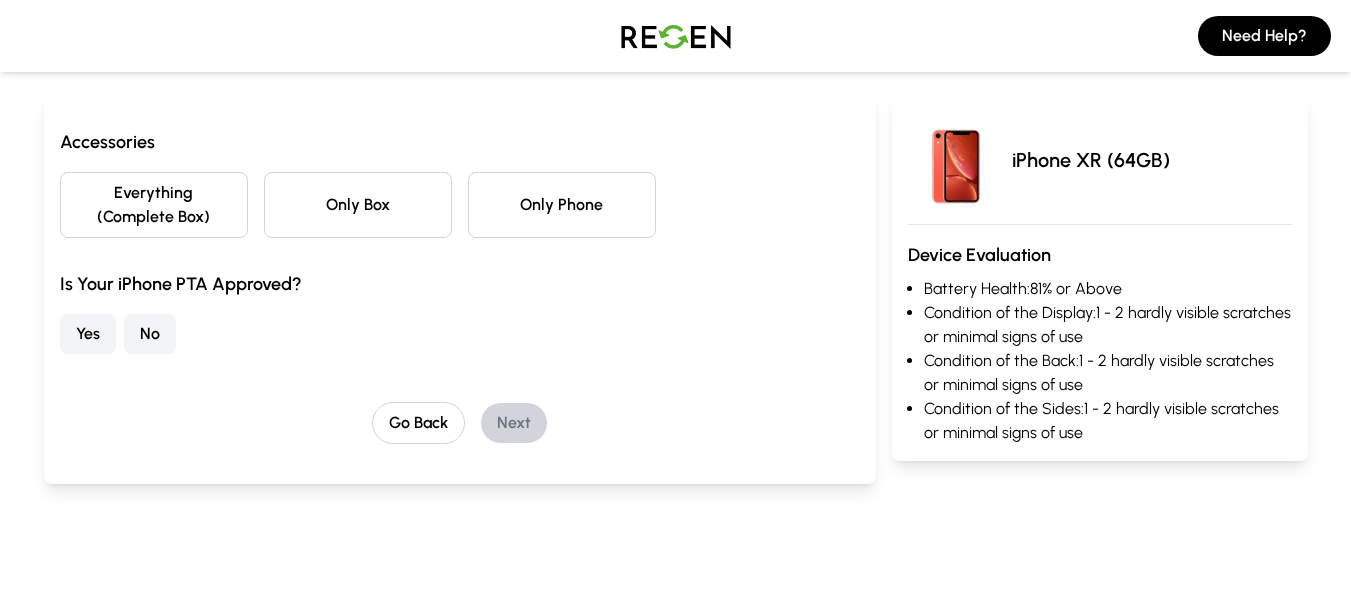 click on "No" at bounding box center [150, 334] 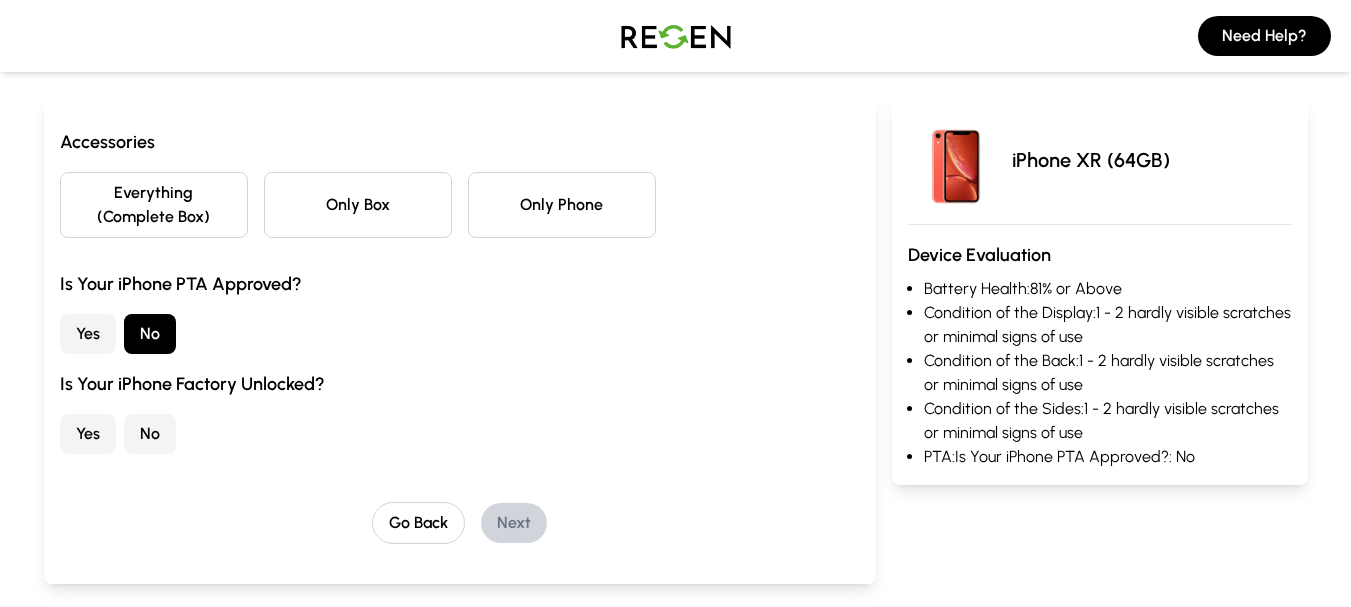 click on "Only Phone" at bounding box center (562, 205) 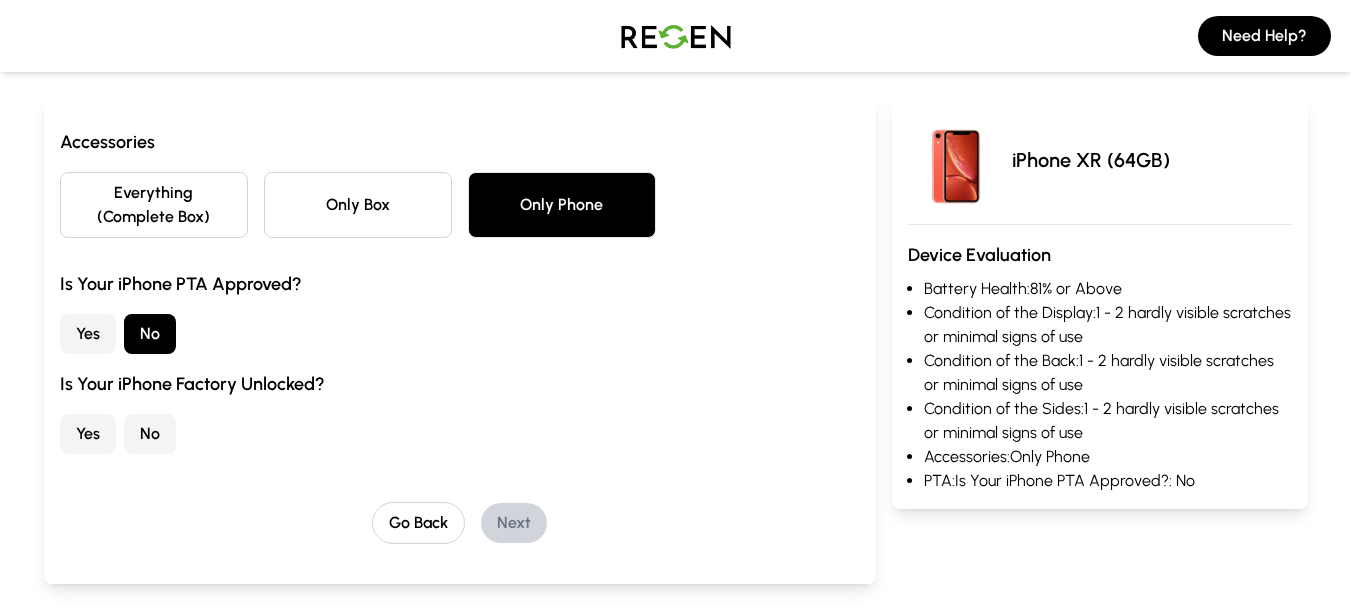 click on "Yes" at bounding box center [88, 434] 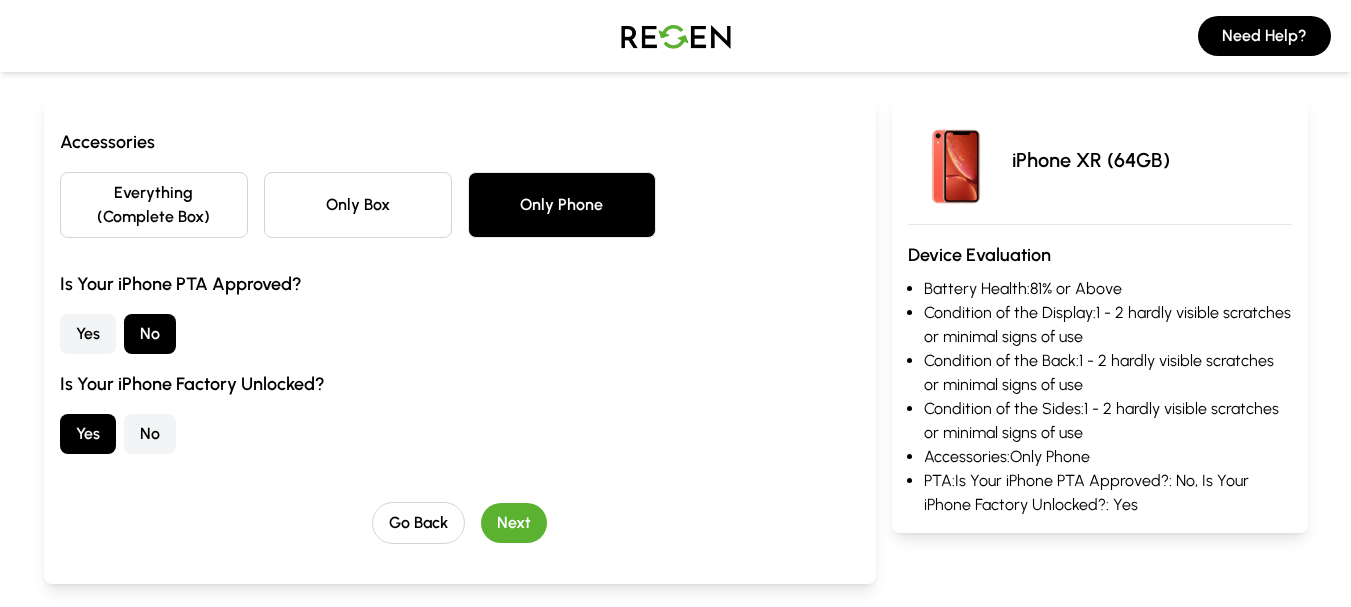click on "Next" at bounding box center [514, 523] 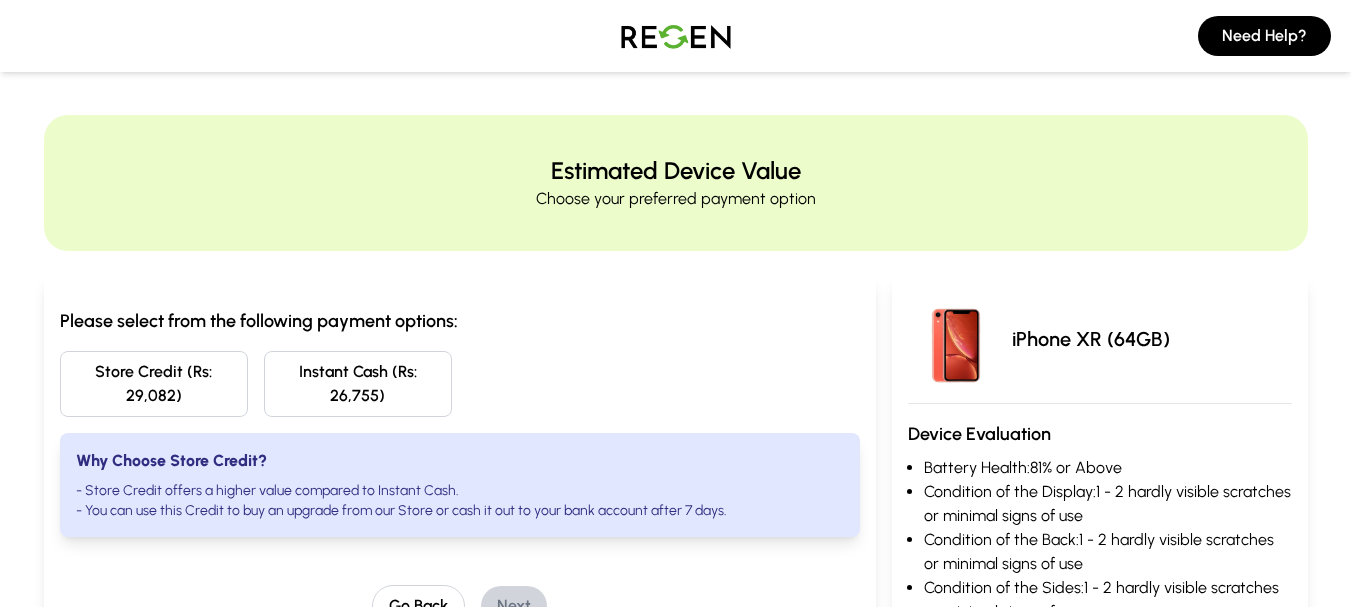 scroll, scrollTop: 0, scrollLeft: 0, axis: both 